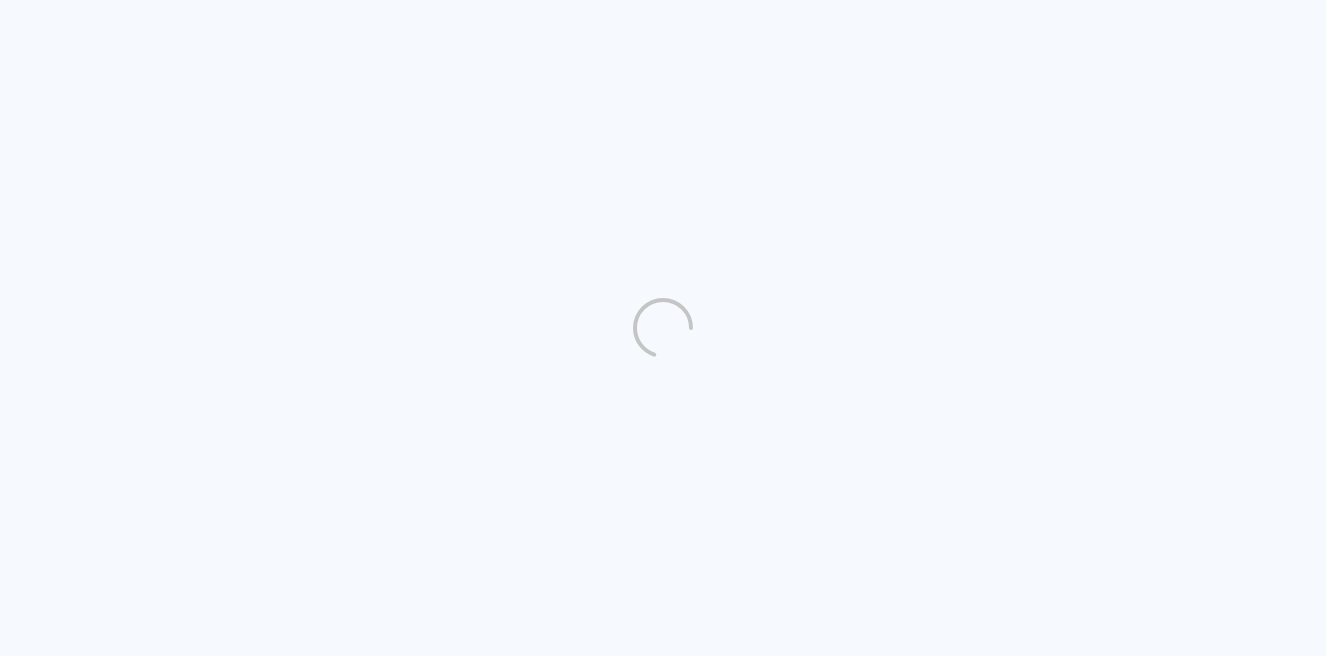 scroll, scrollTop: 0, scrollLeft: 0, axis: both 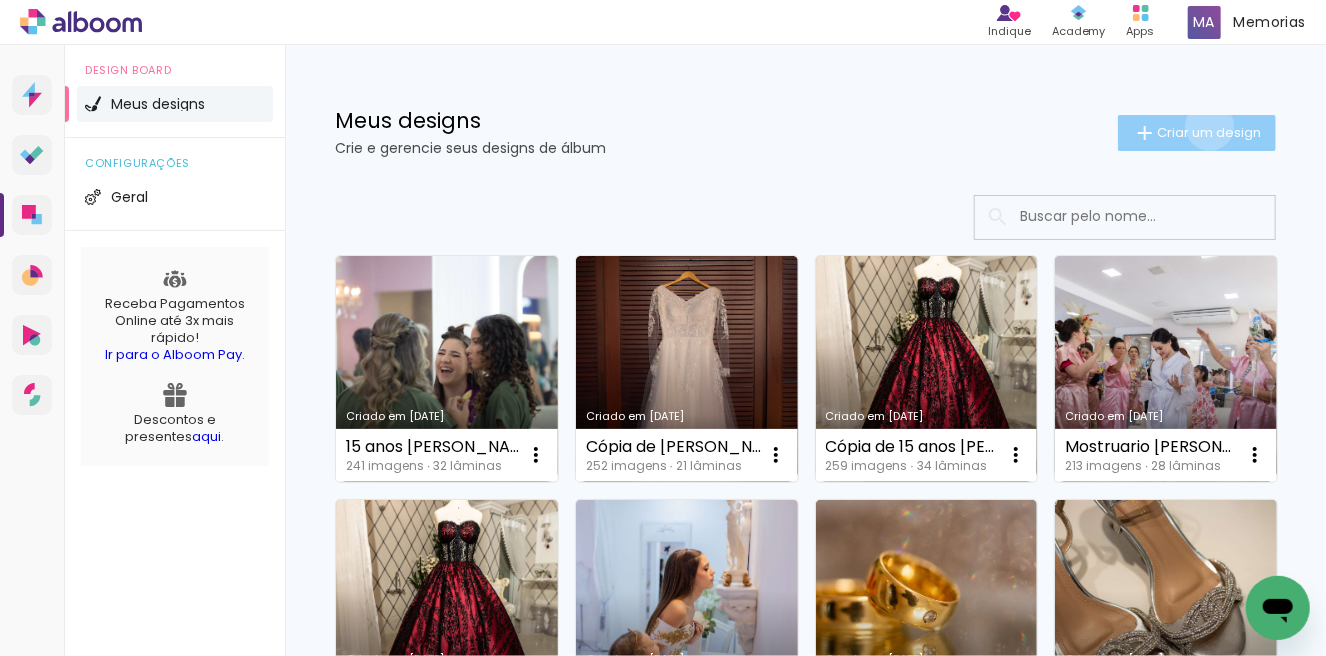click on "Criar um design" 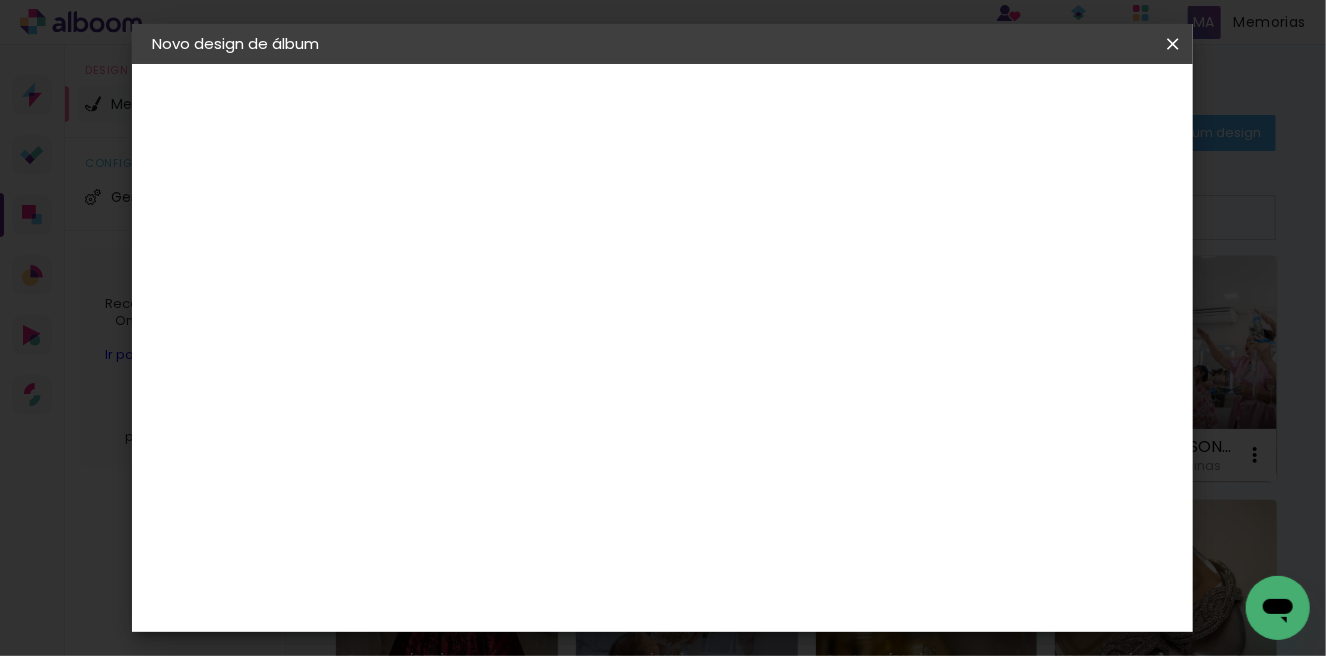 click at bounding box center [479, 268] 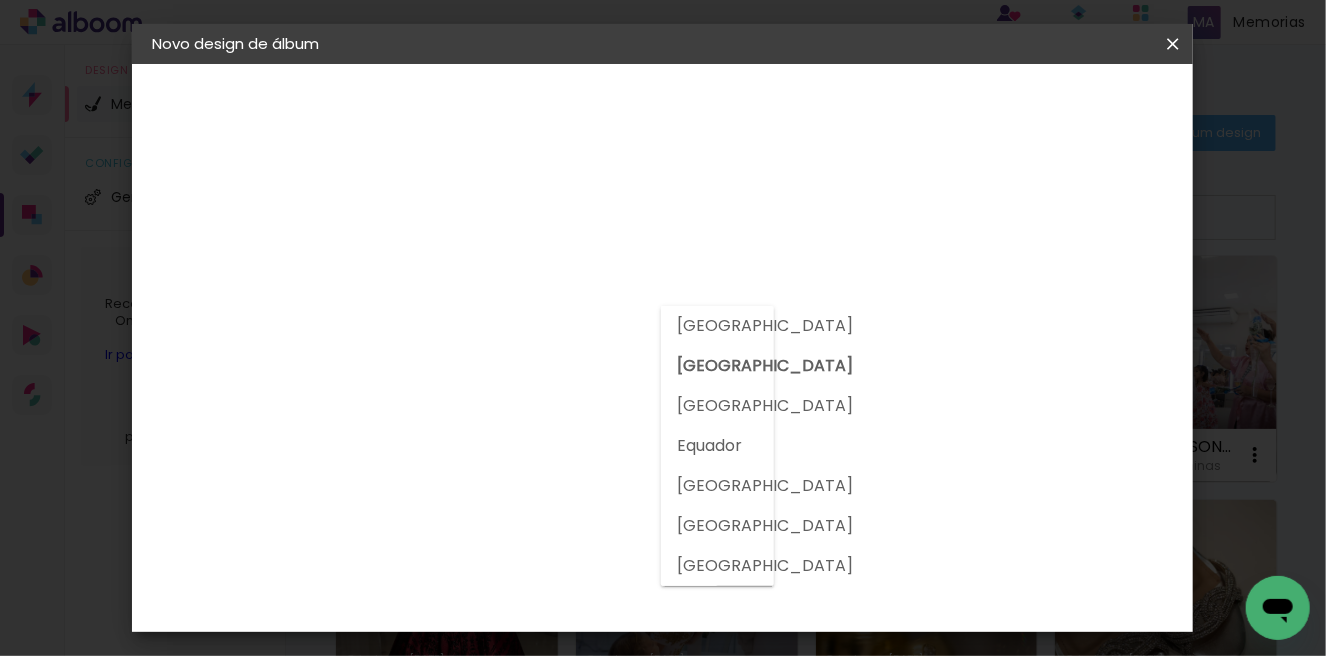 click on "[GEOGRAPHIC_DATA]" 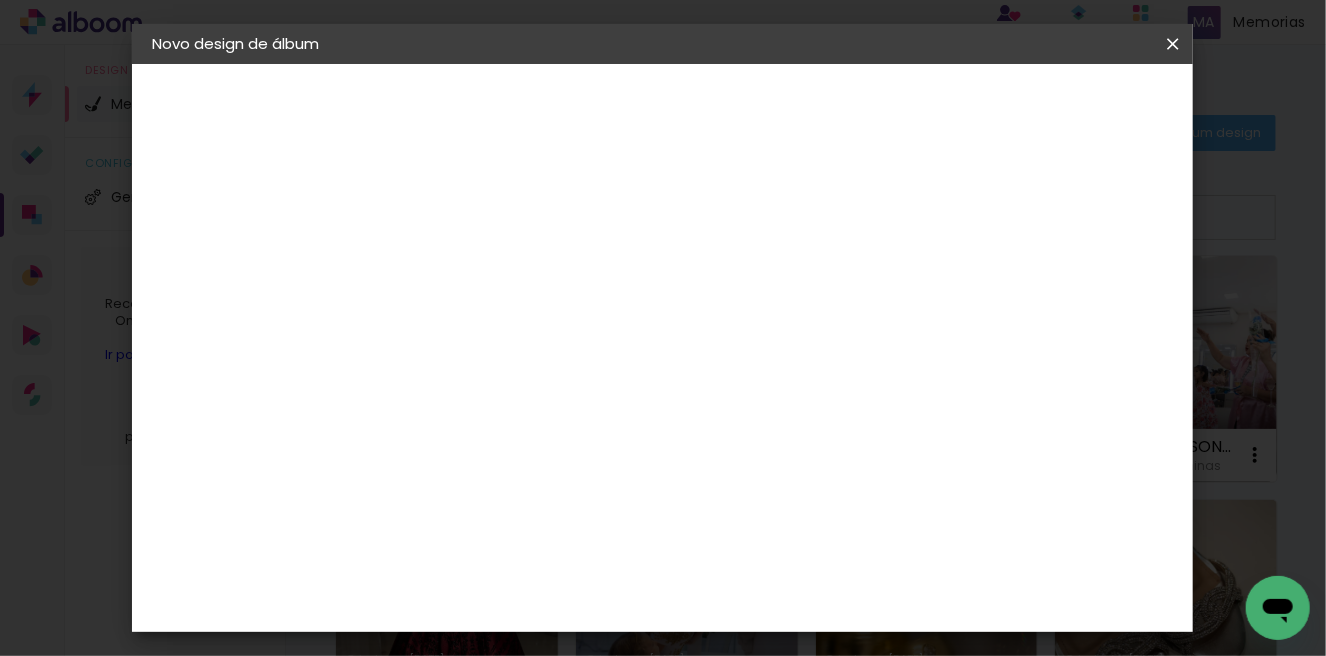 click 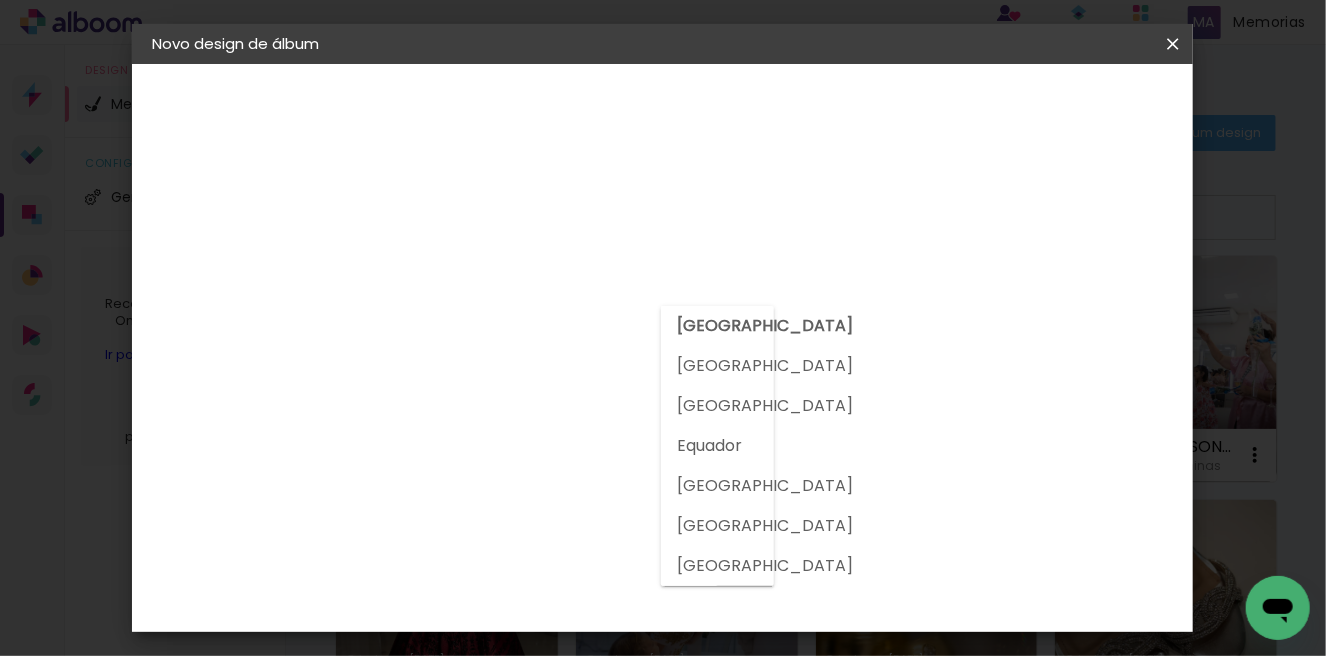 click at bounding box center [717, 446] 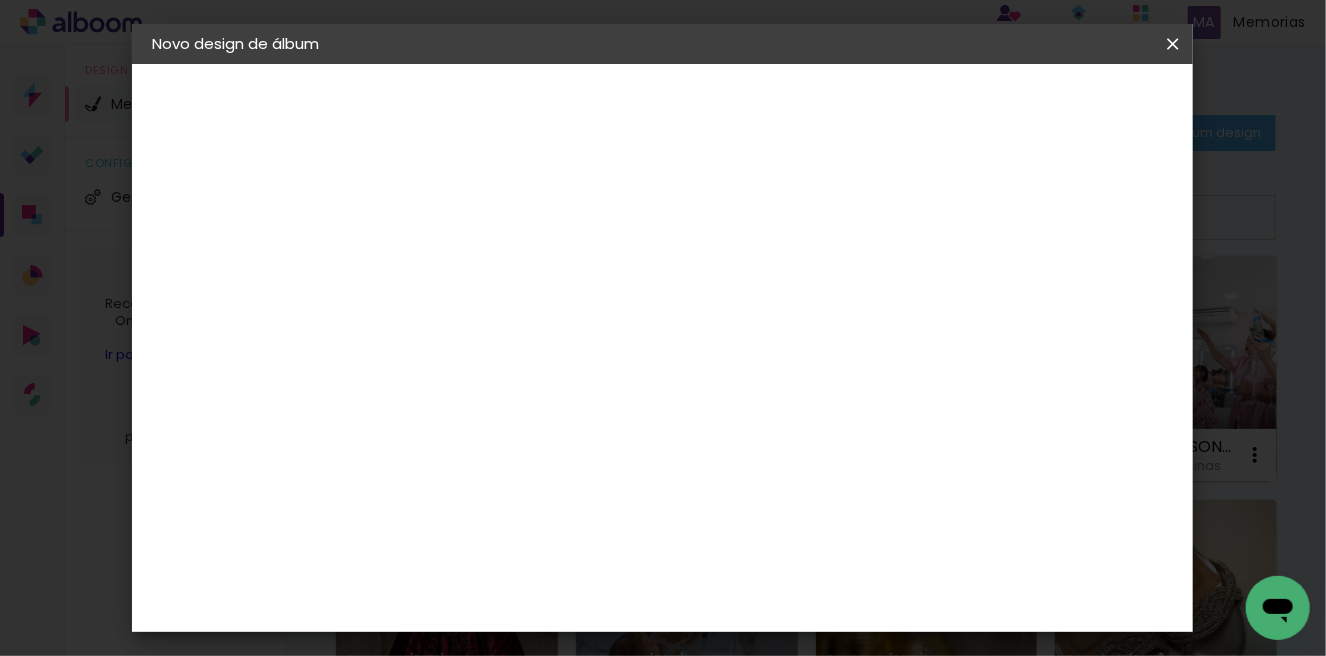 click at bounding box center [530, 394] 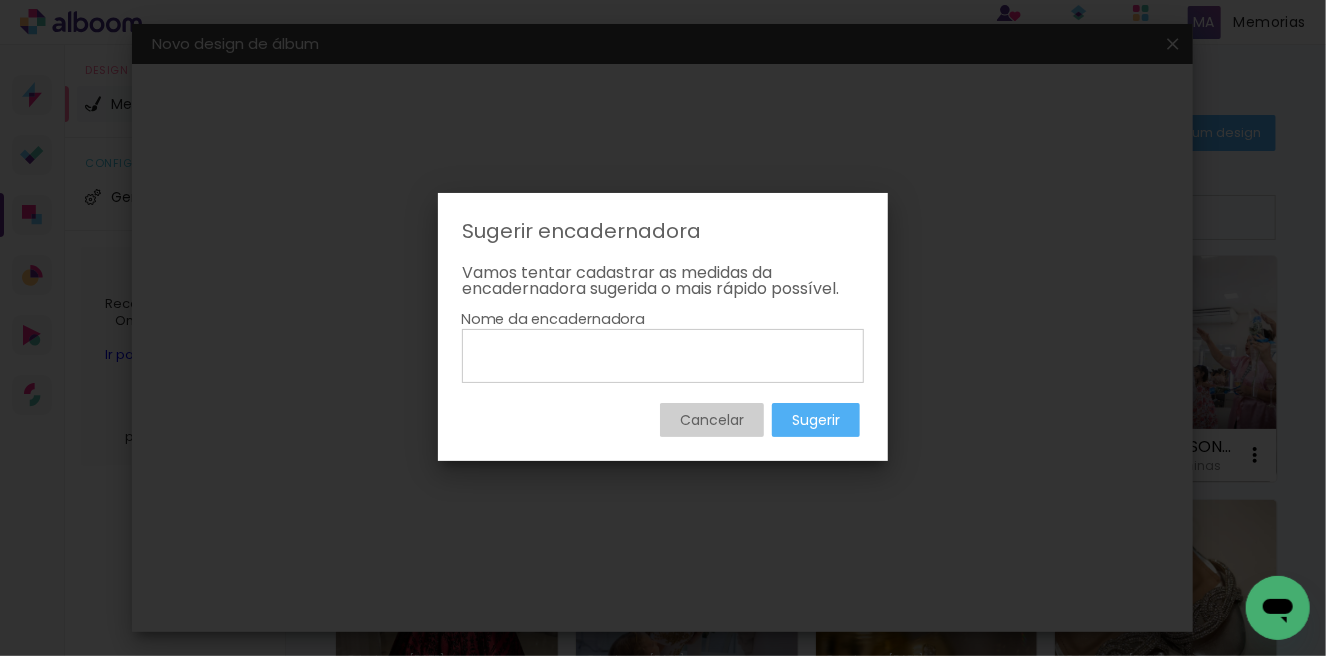 click on "Cancelar" at bounding box center (0, 0) 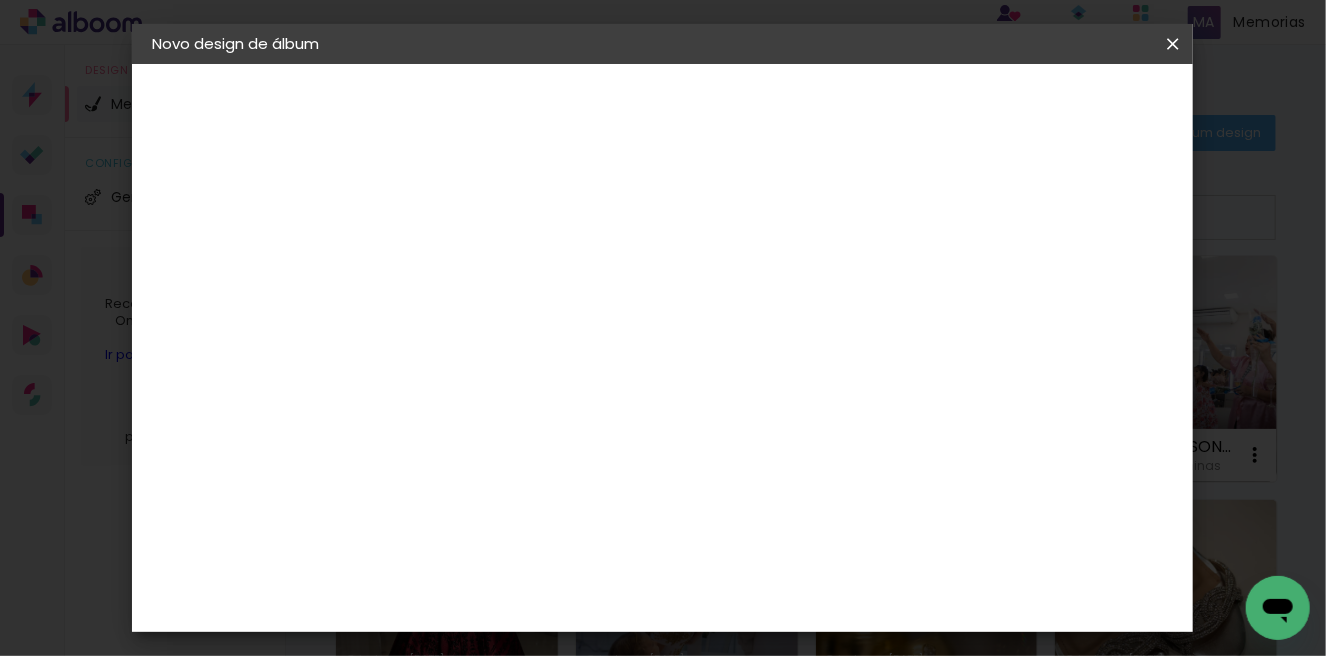 click at bounding box center [644, 304] 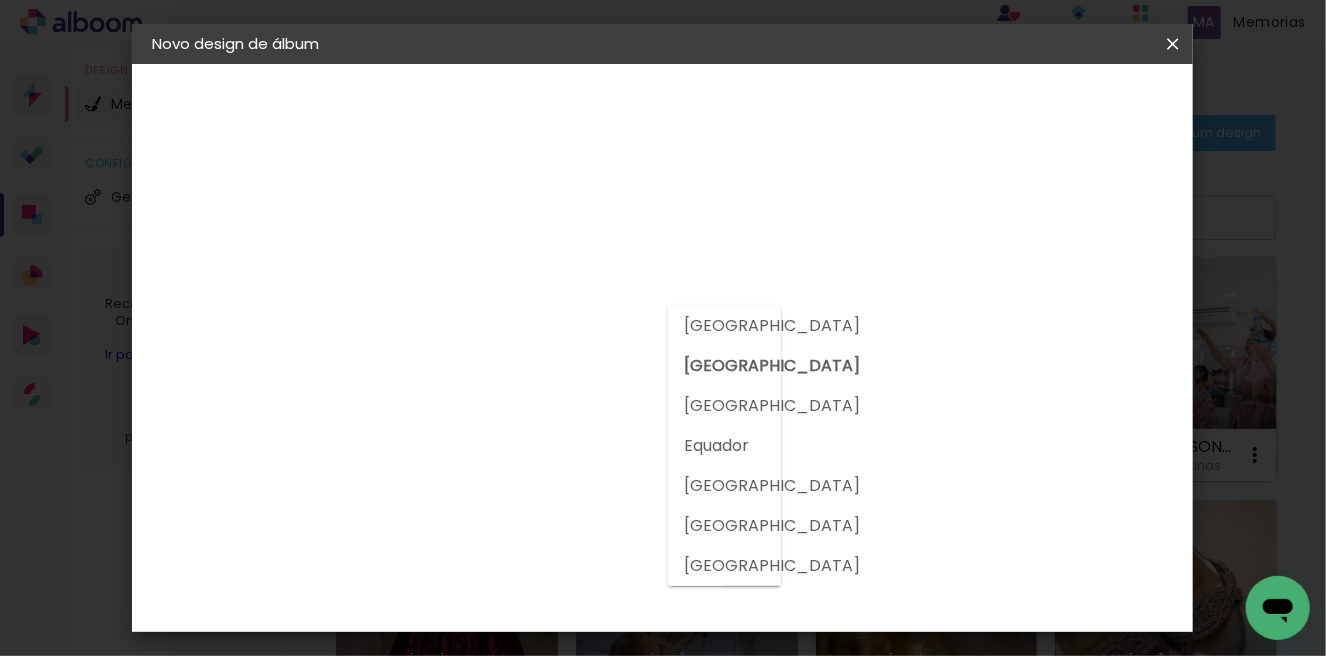 click on "[GEOGRAPHIC_DATA]" 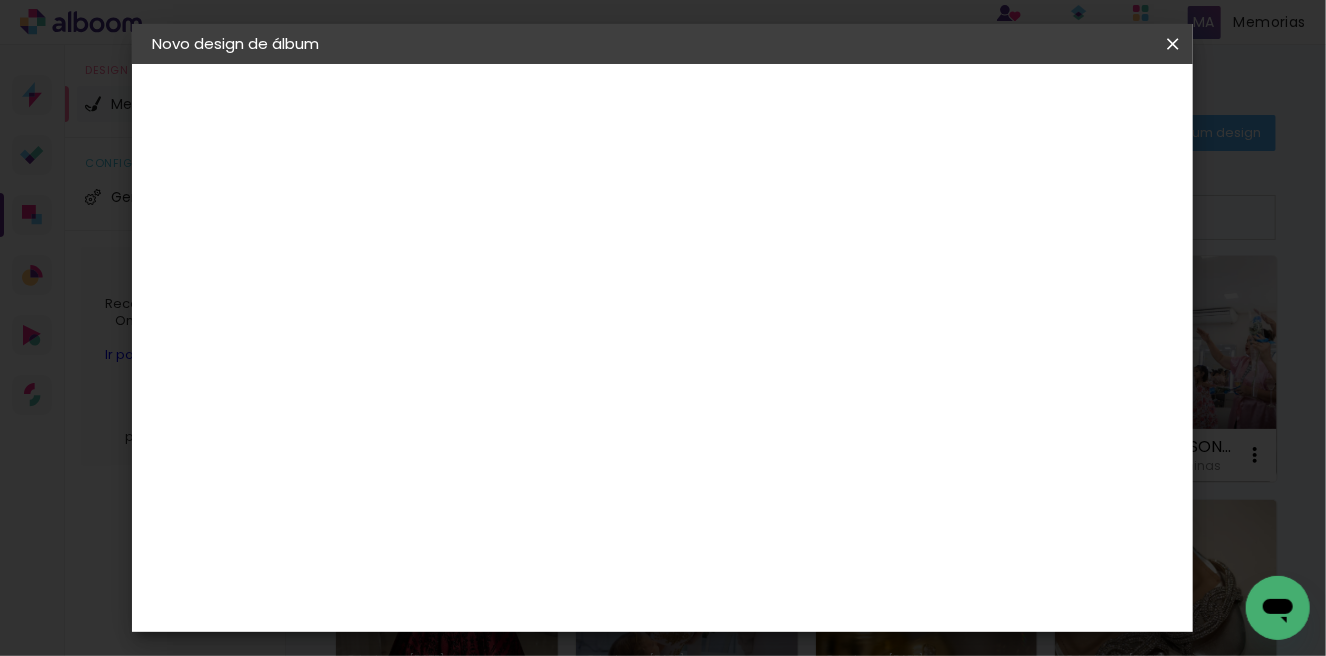 click on "ProFox" at bounding box center [510, 452] 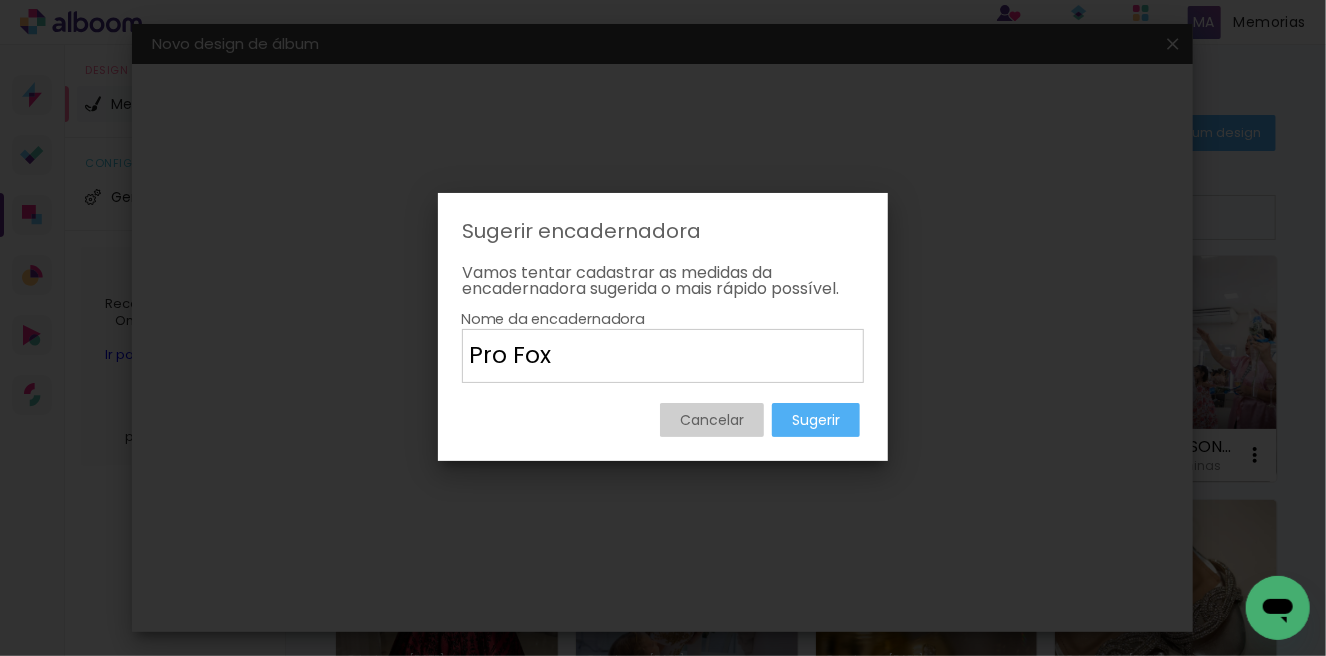 type on "Pro Fox" 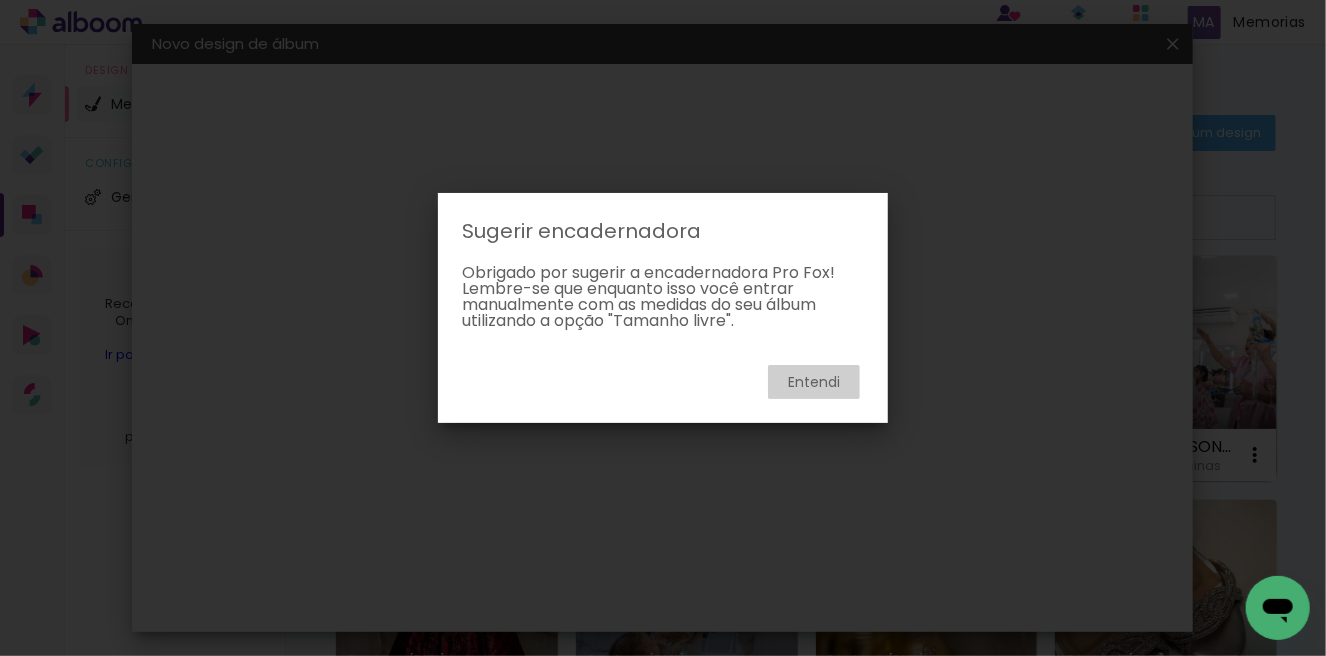click on "Entendi" at bounding box center (814, 382) 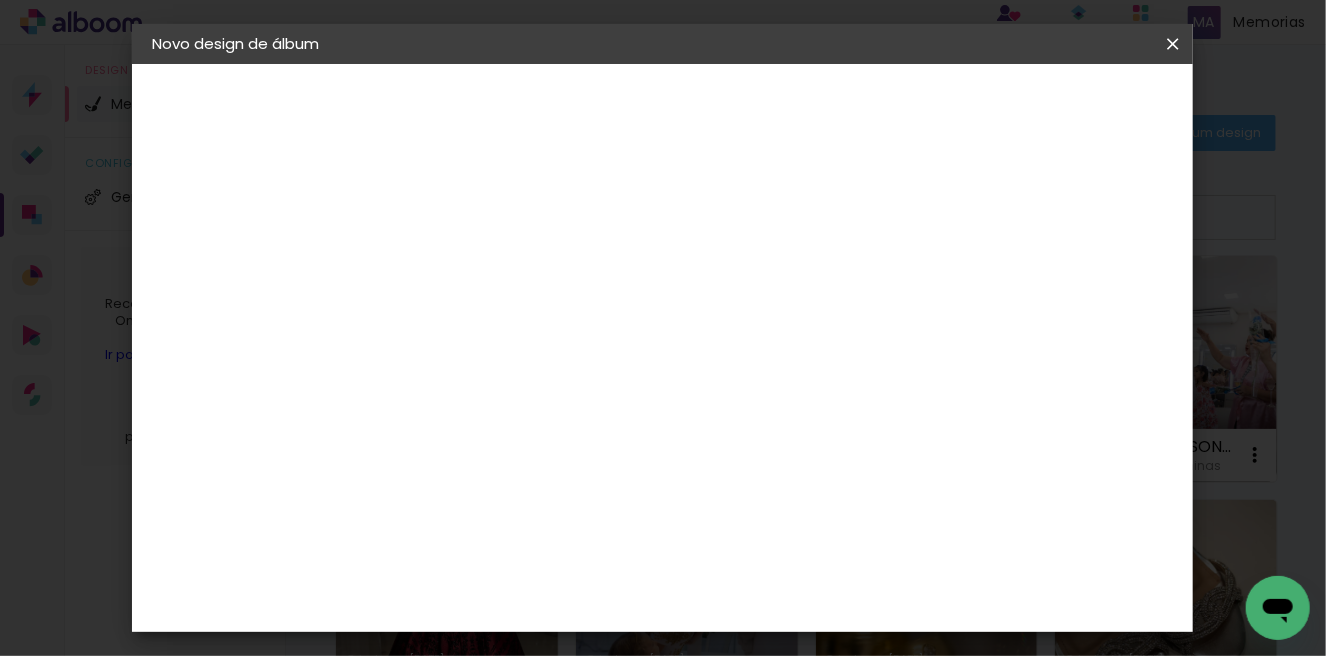 click on "Sugerir uma encadernadora" 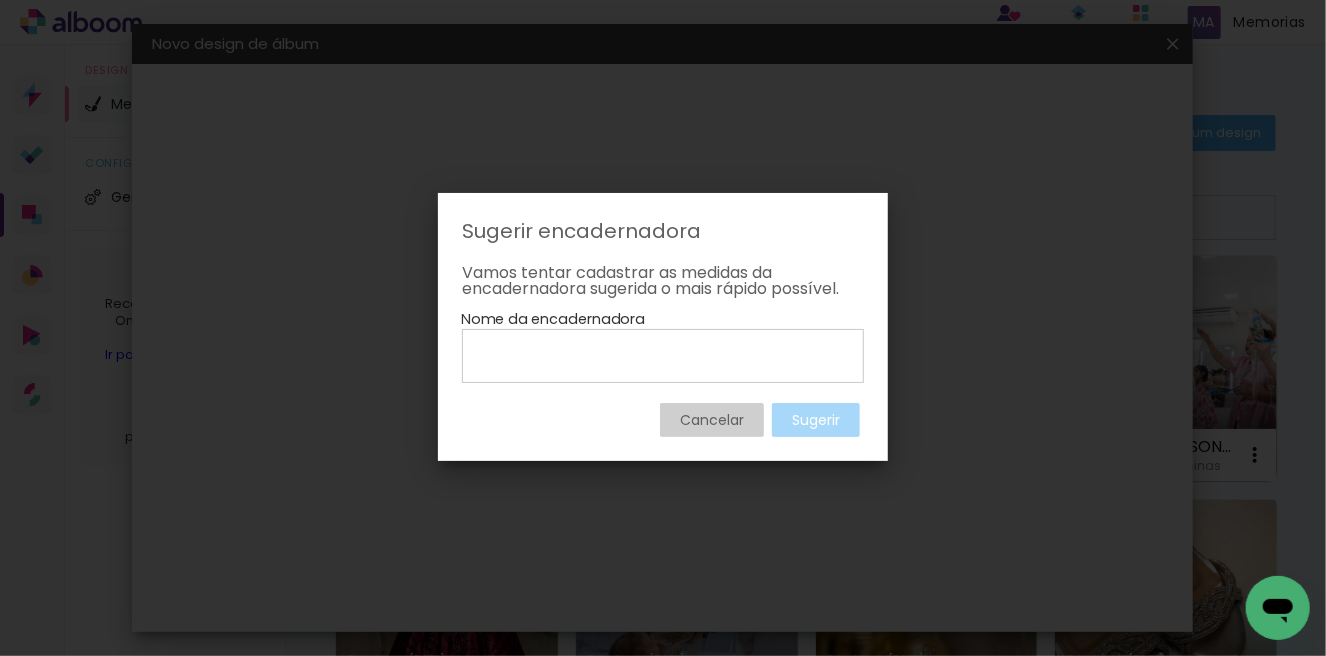 click on "Cancelar Sugerir" at bounding box center [663, 410] 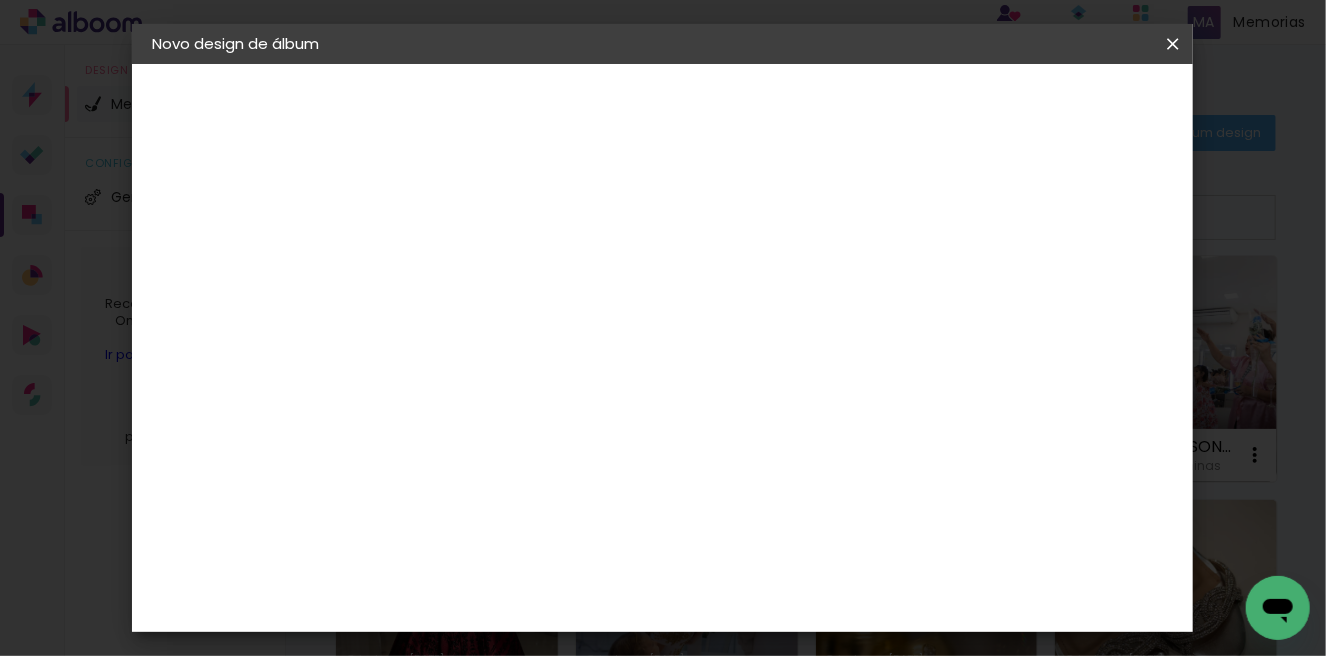 click on "Tamanho Livre" at bounding box center [0, 0] 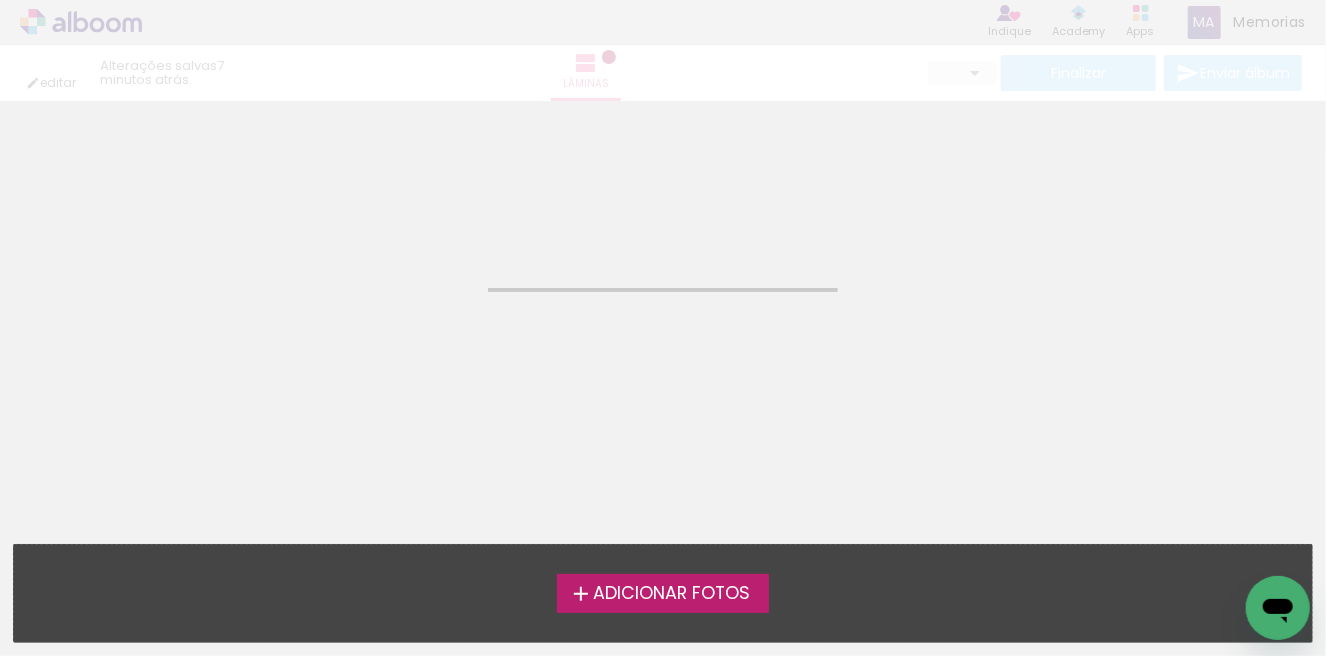 click on "Adicionar Fotos" at bounding box center [671, 594] 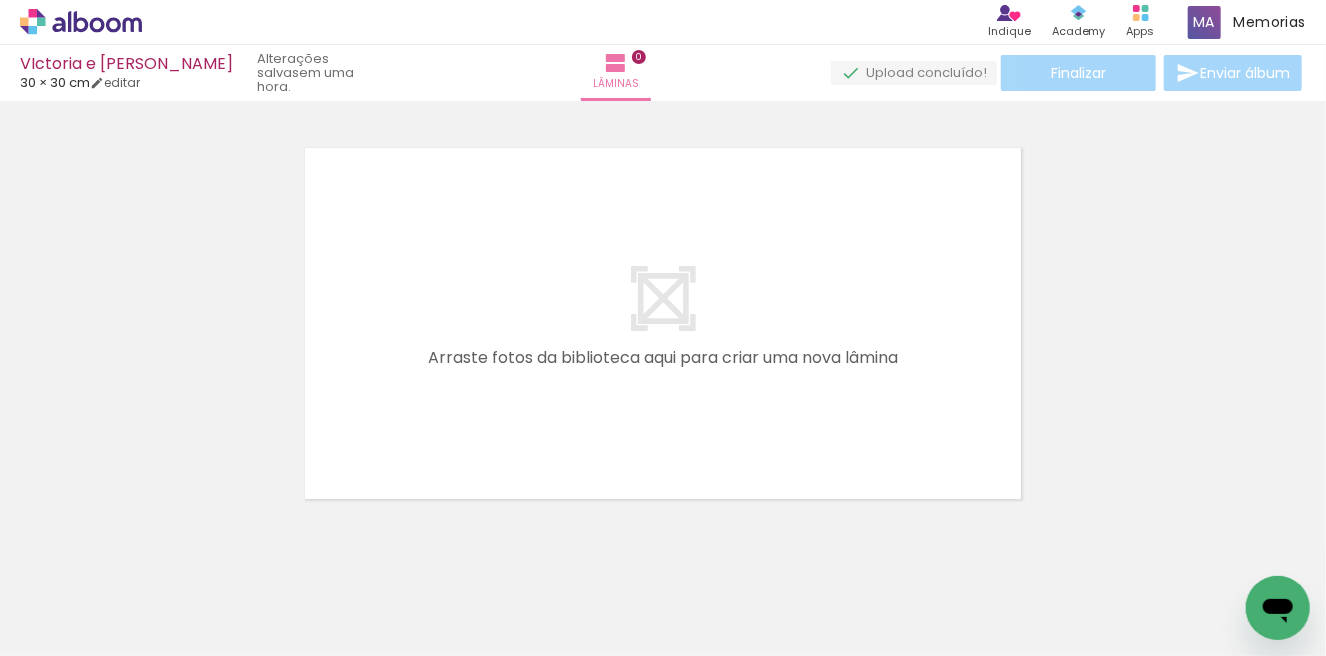 scroll, scrollTop: 25, scrollLeft: 0, axis: vertical 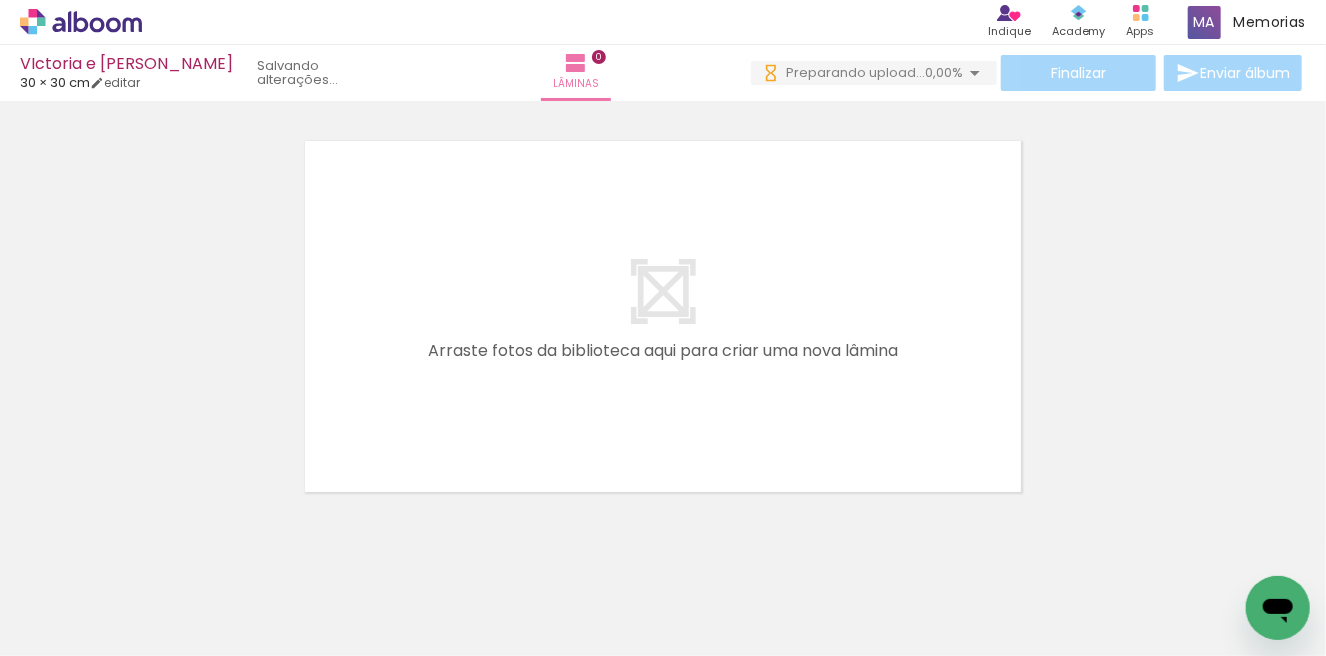 click on "Adicionar
Fotos" at bounding box center [71, 629] 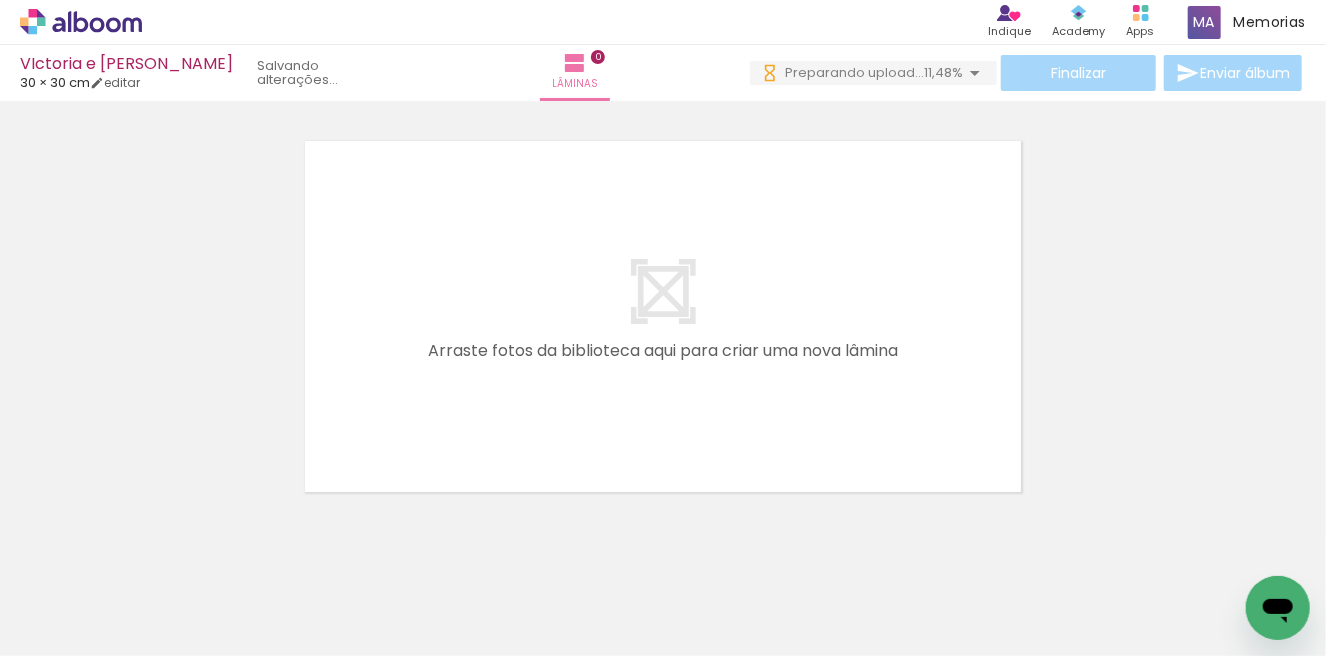 click on "Adicionar
Fotos" at bounding box center (71, 629) 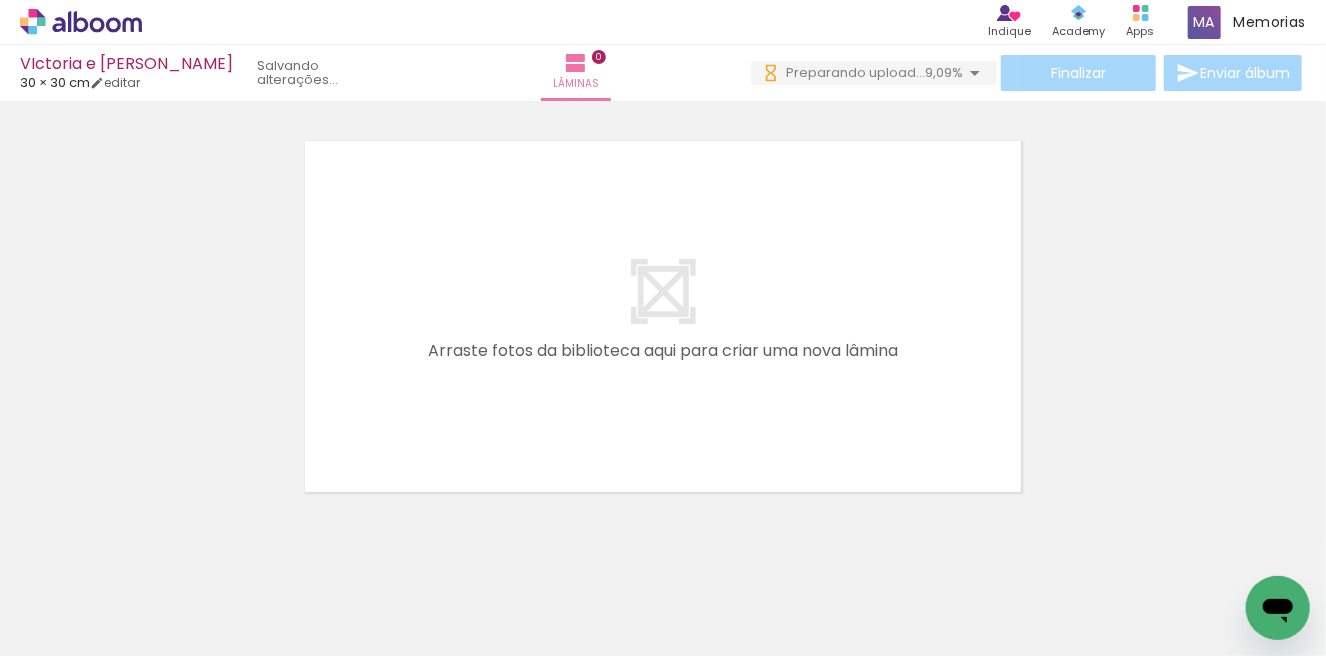 scroll, scrollTop: 0, scrollLeft: 0, axis: both 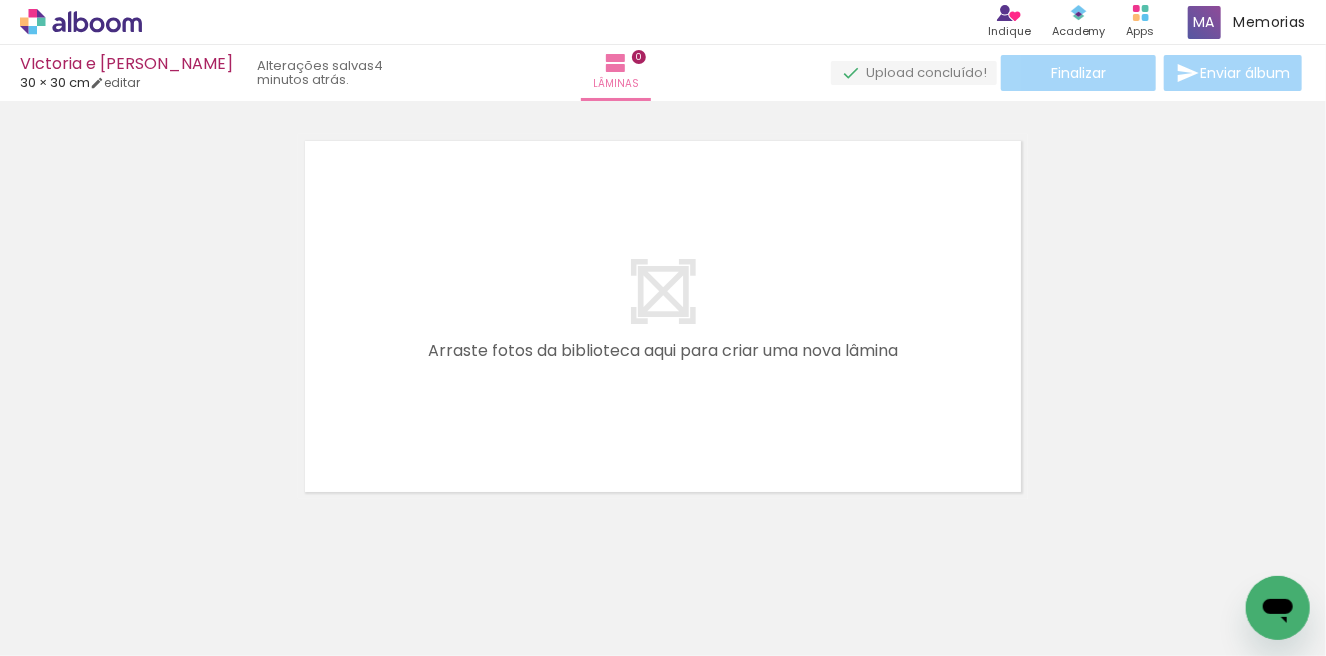 click on "Adicionar
Fotos" at bounding box center (71, 629) 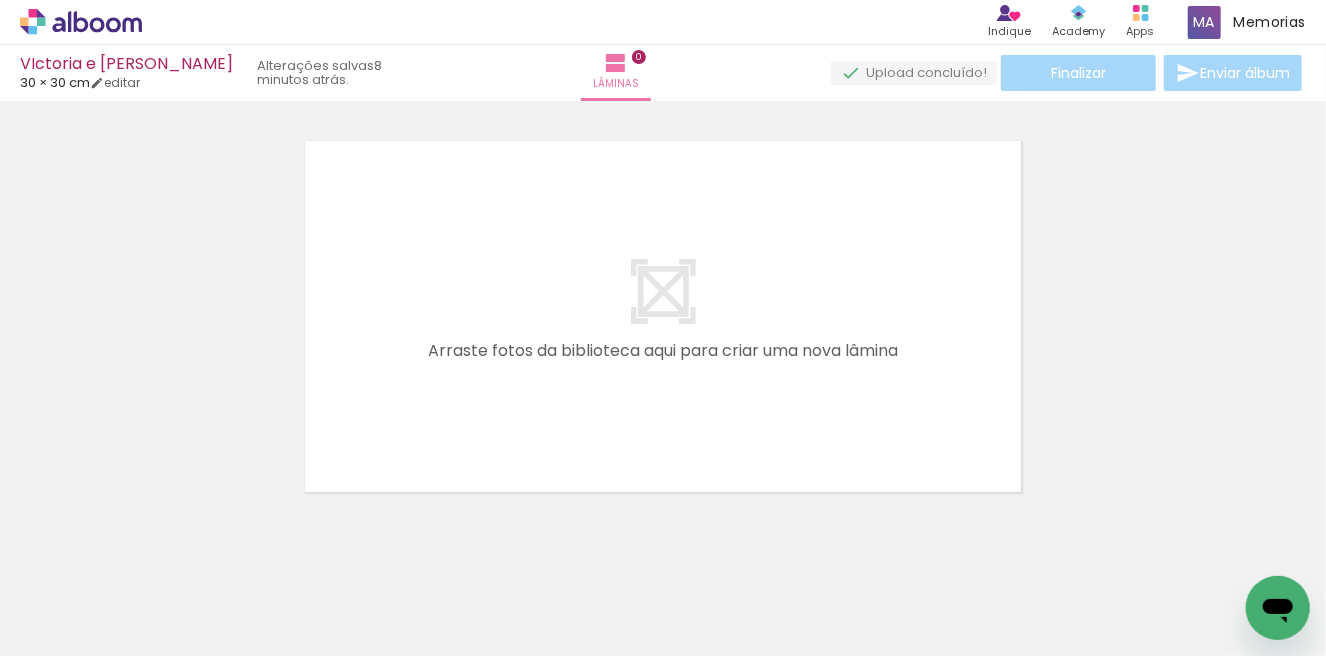 click on "Adicionar
Fotos" at bounding box center [71, 629] 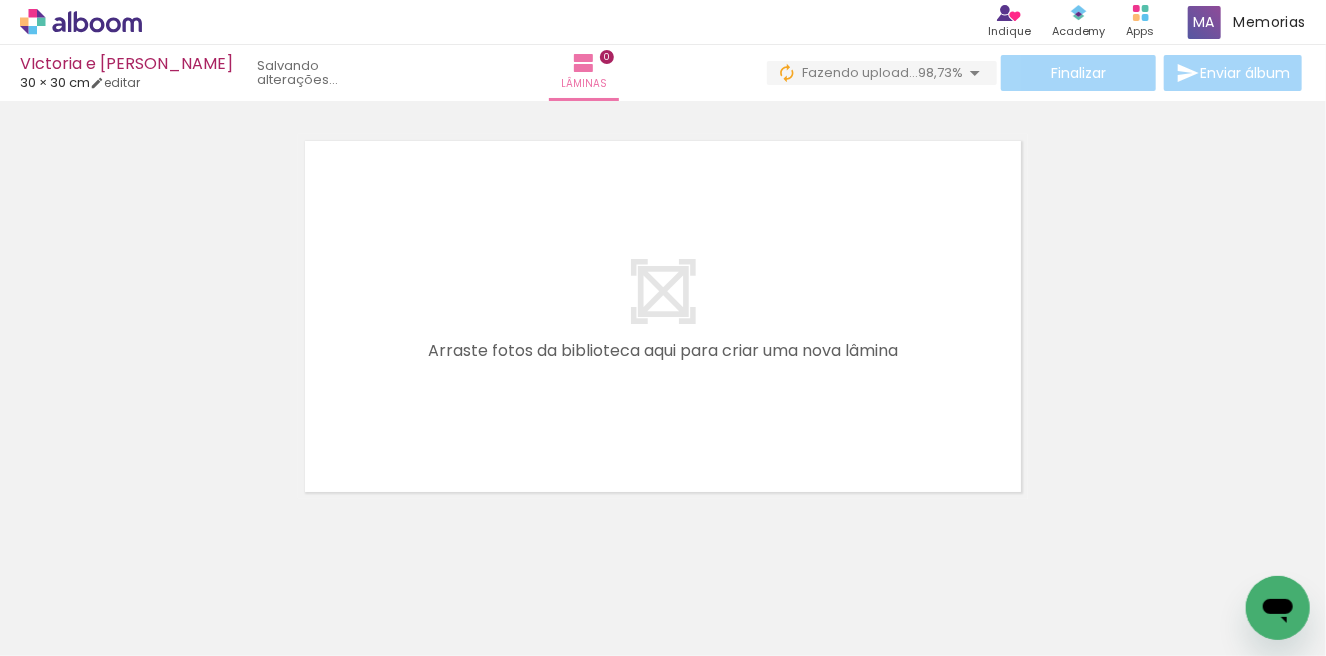 click on "Adicionar
Fotos" at bounding box center [71, 629] 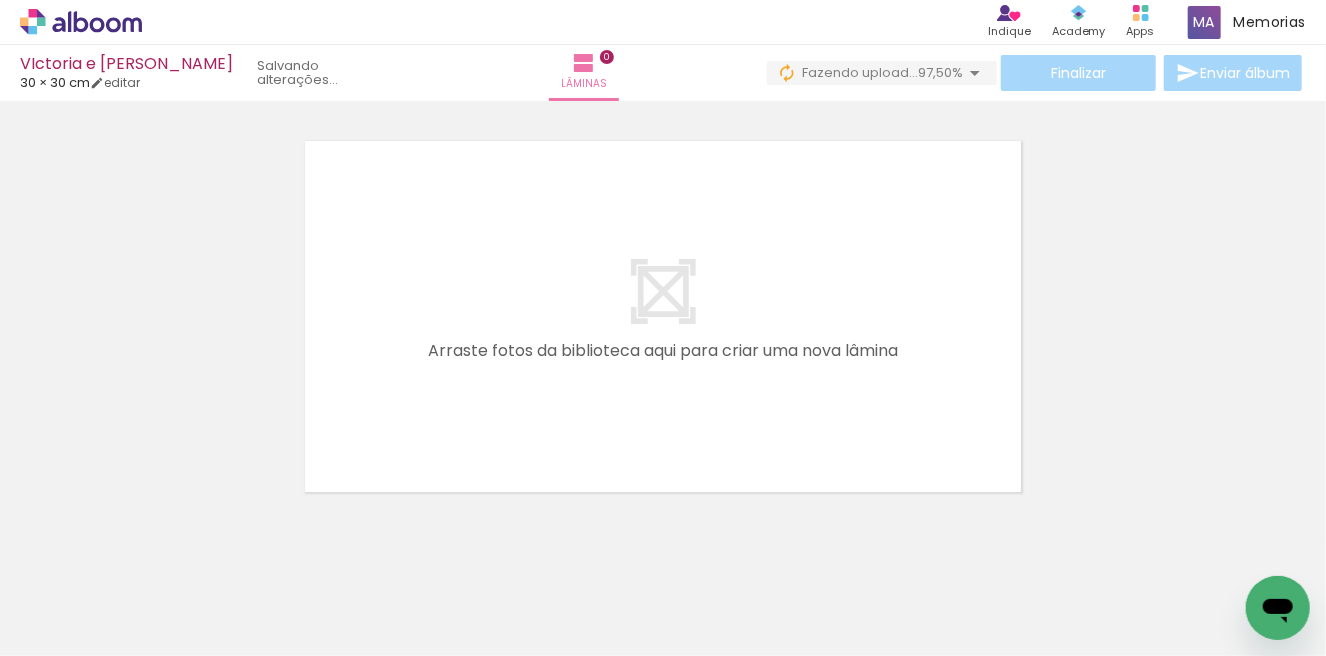 click on "Adicionar
Fotos" at bounding box center [71, 629] 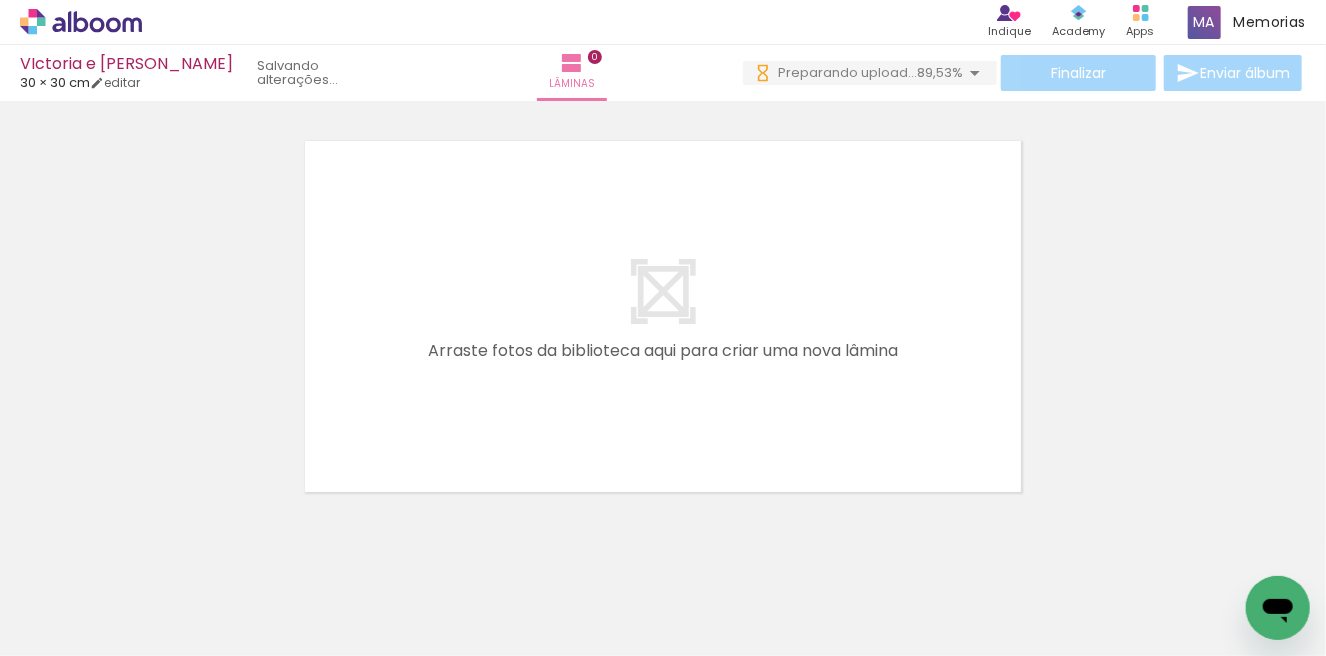 click on "Adicionar
Fotos" at bounding box center (71, 629) 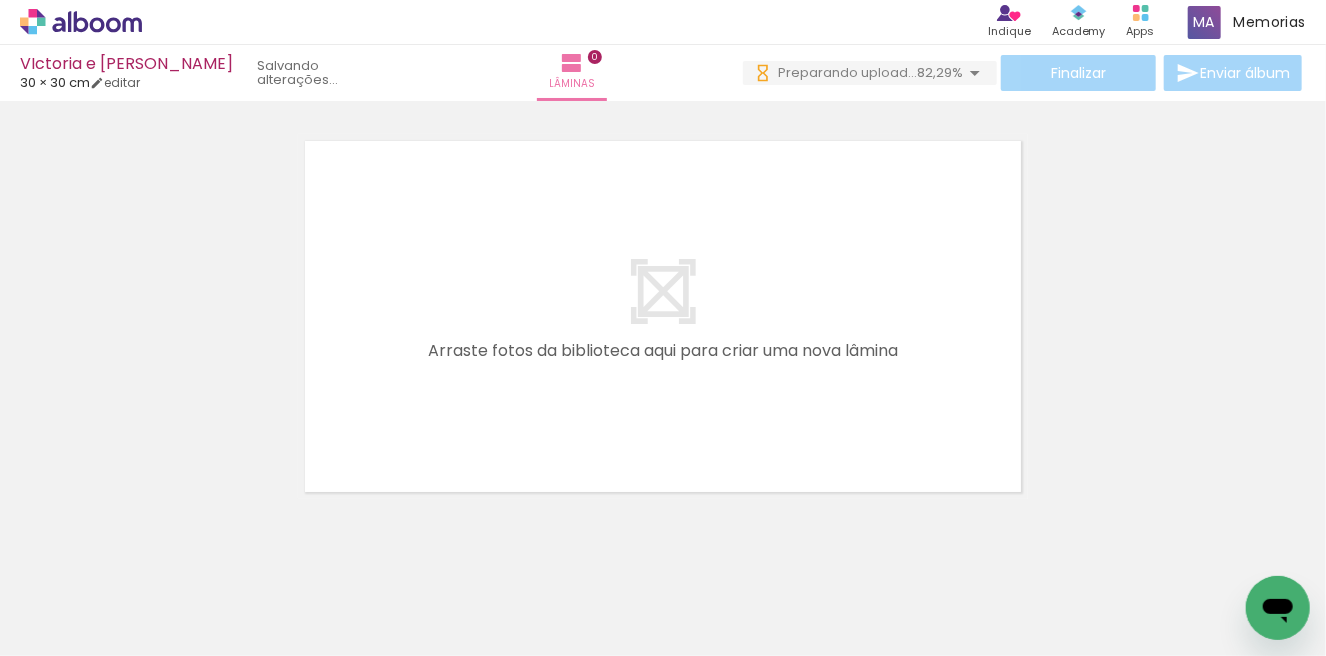 click on "Adicionar
Fotos" at bounding box center [71, 629] 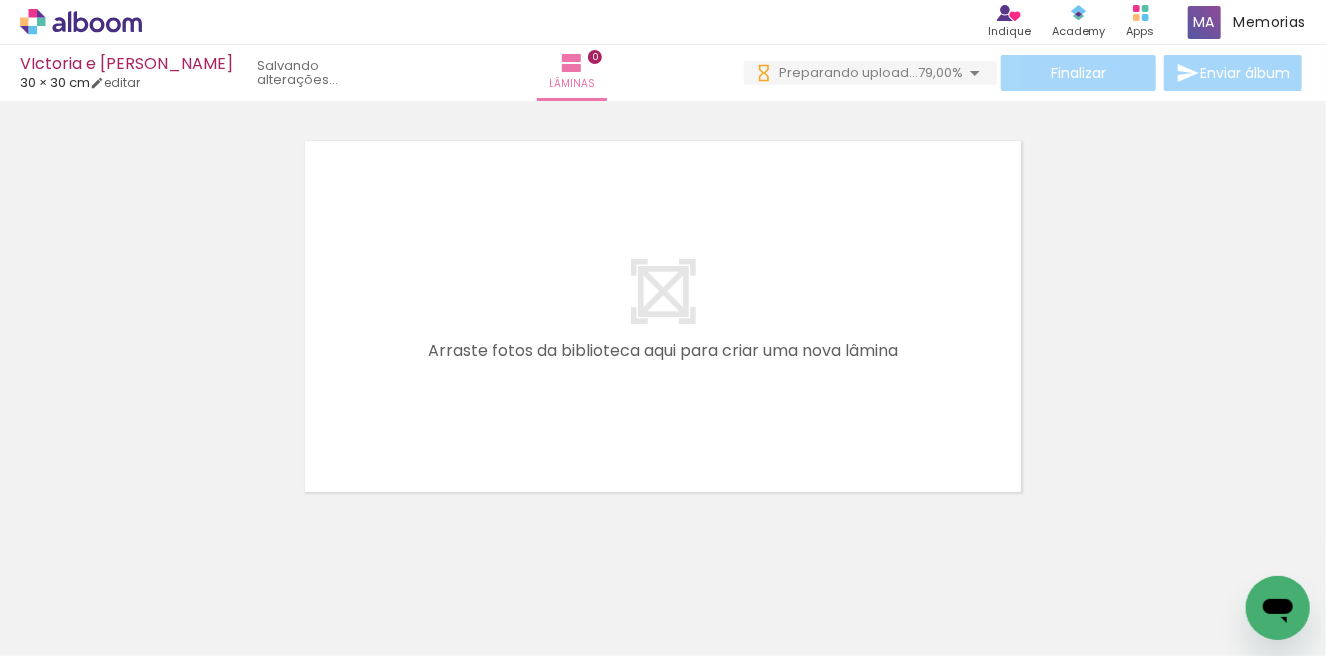 scroll, scrollTop: 0, scrollLeft: 0, axis: both 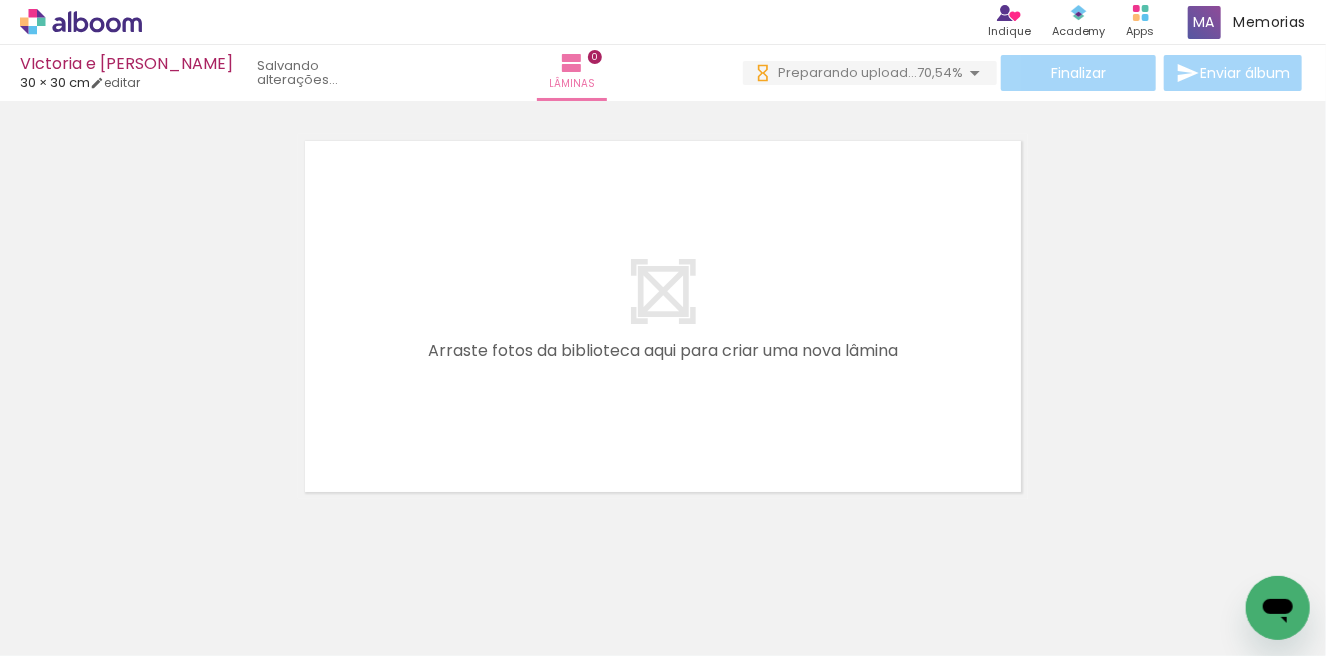 click on "Adicionar
Fotos" at bounding box center (71, 629) 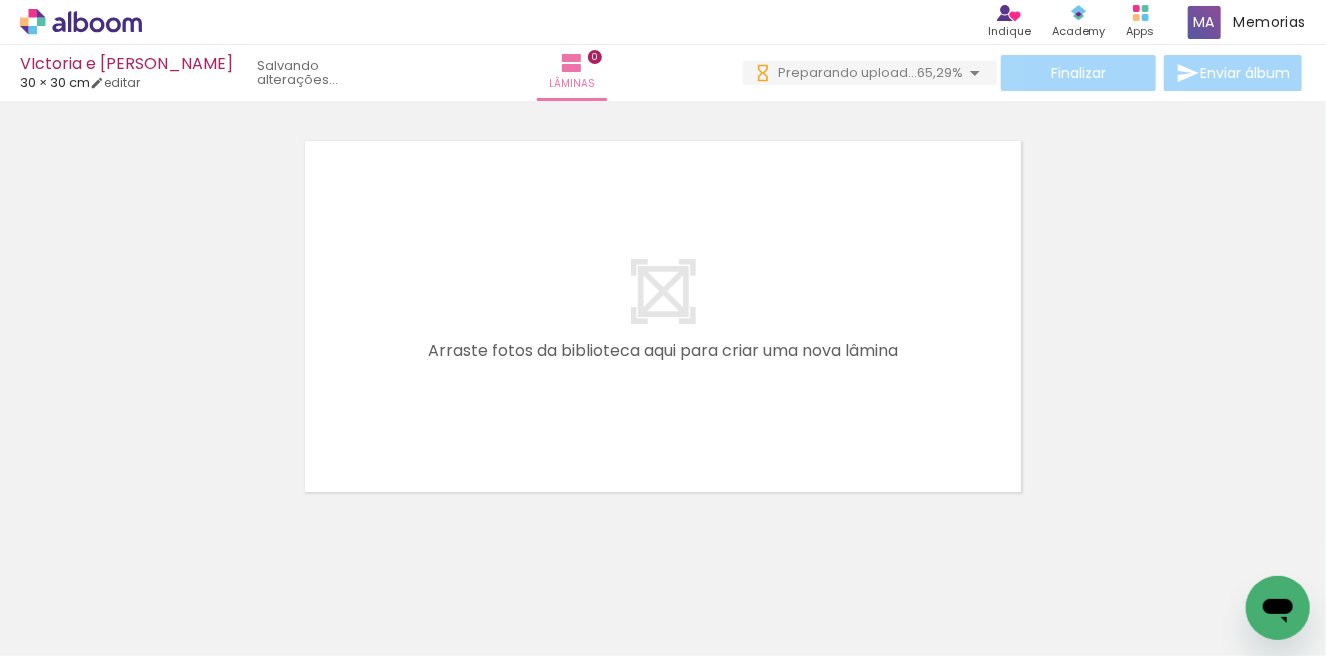 click at bounding box center [29, 629] 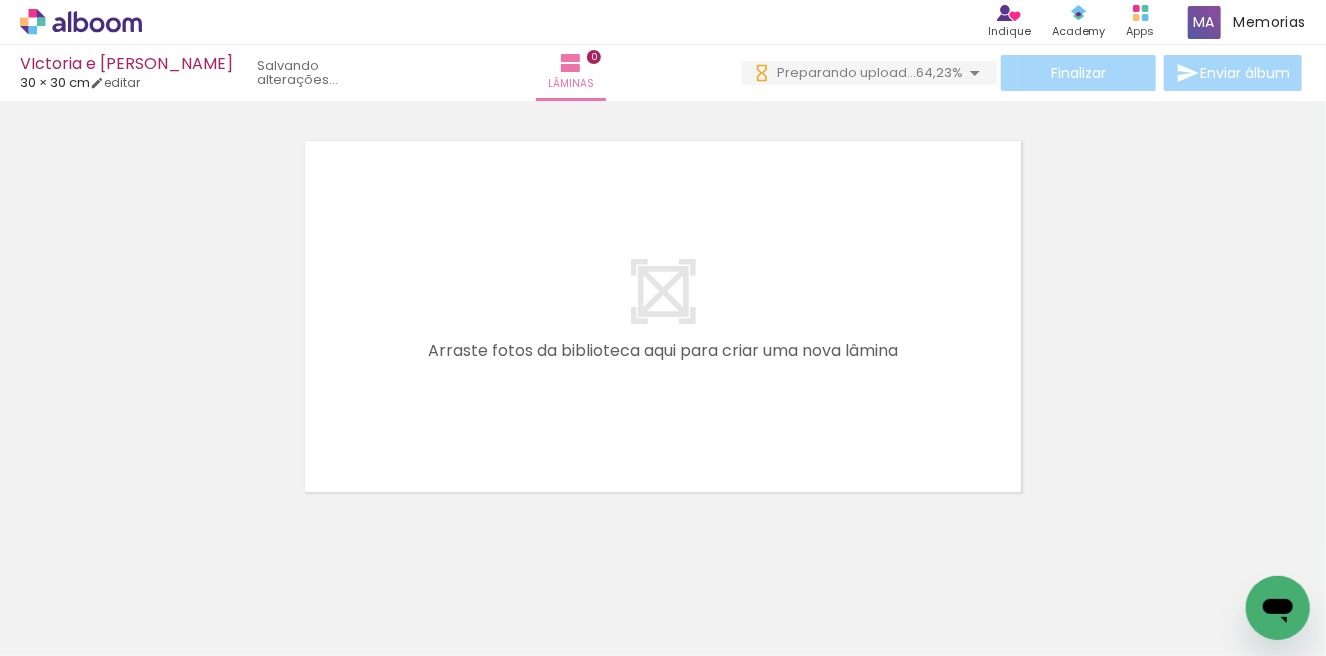 scroll, scrollTop: 0, scrollLeft: 0, axis: both 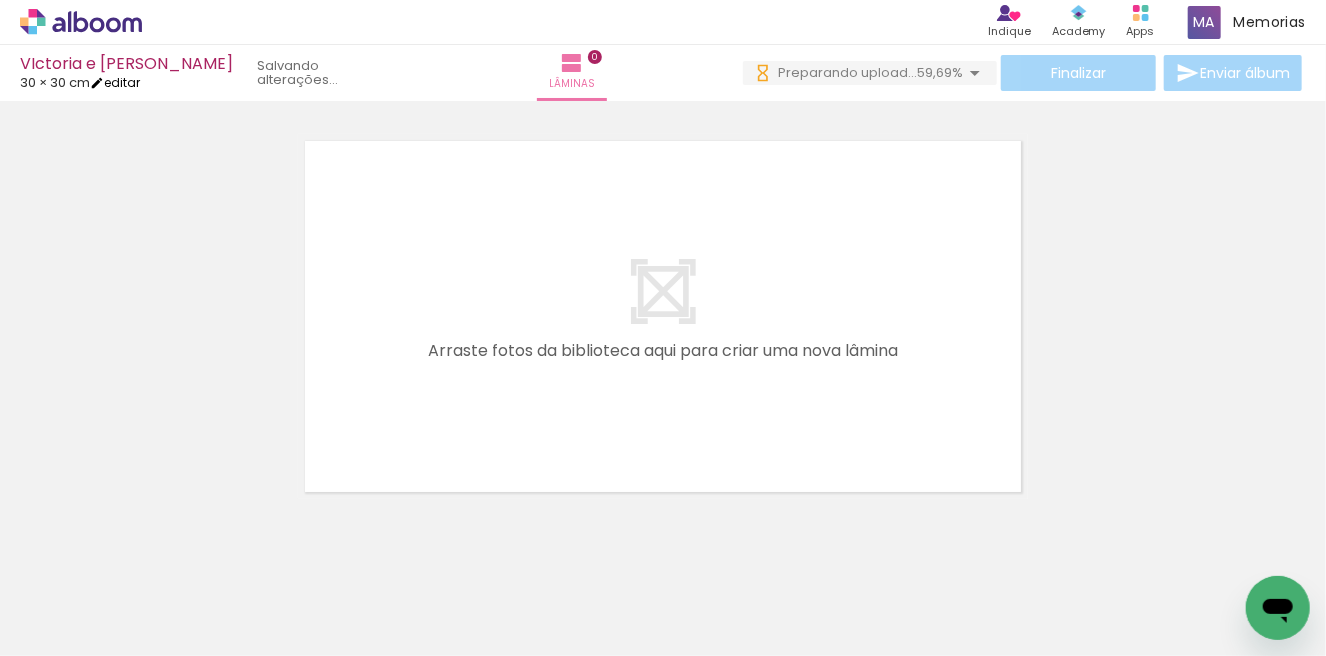 click at bounding box center (97, 83) 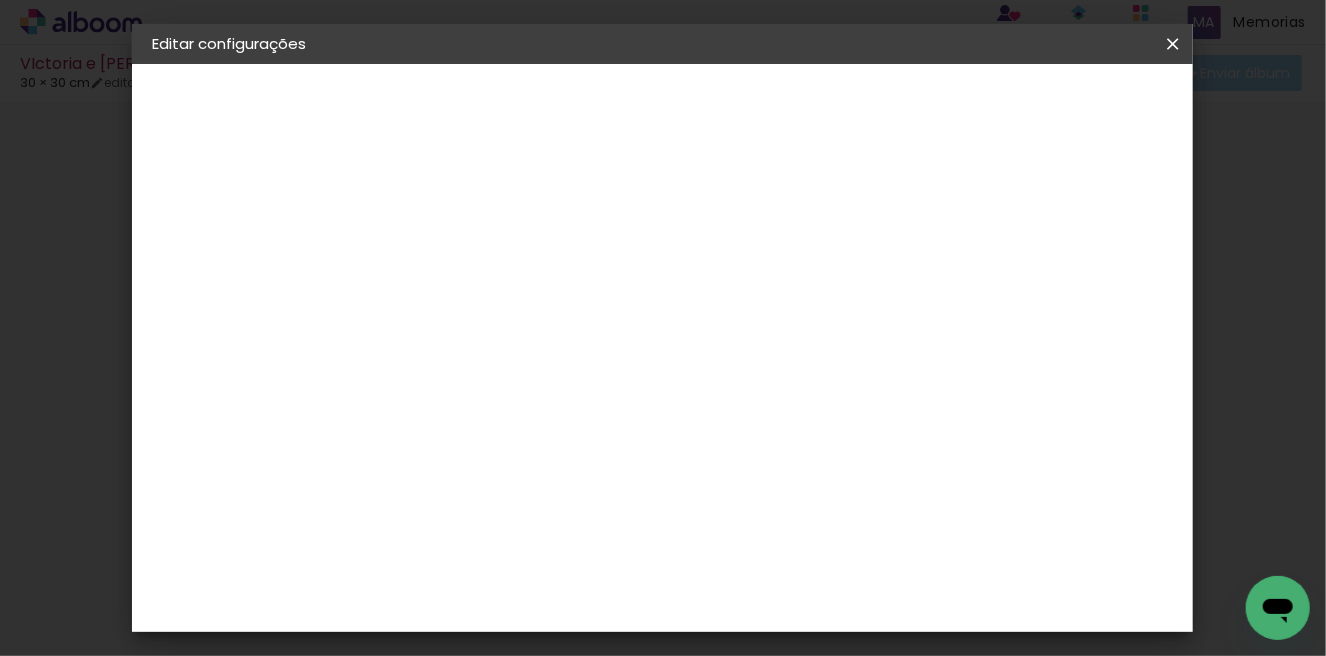 click on "30" at bounding box center [514, 460] 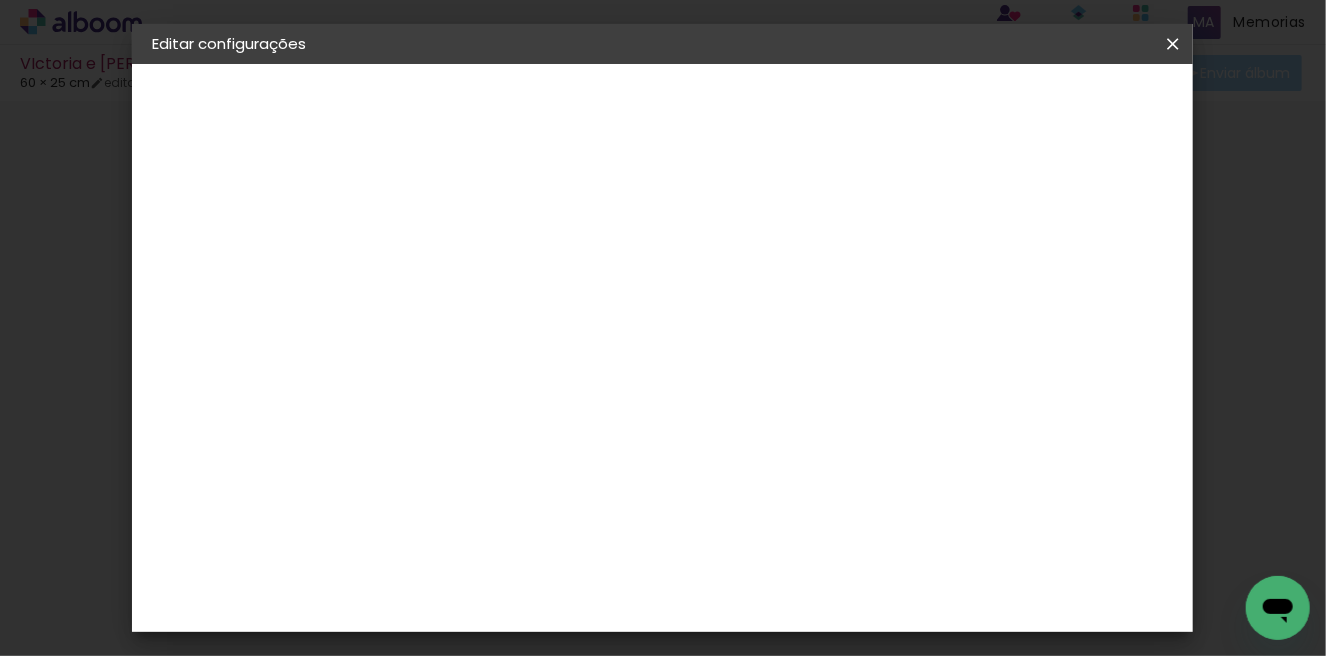 click on "Salvar configurações" at bounding box center [873, 113] 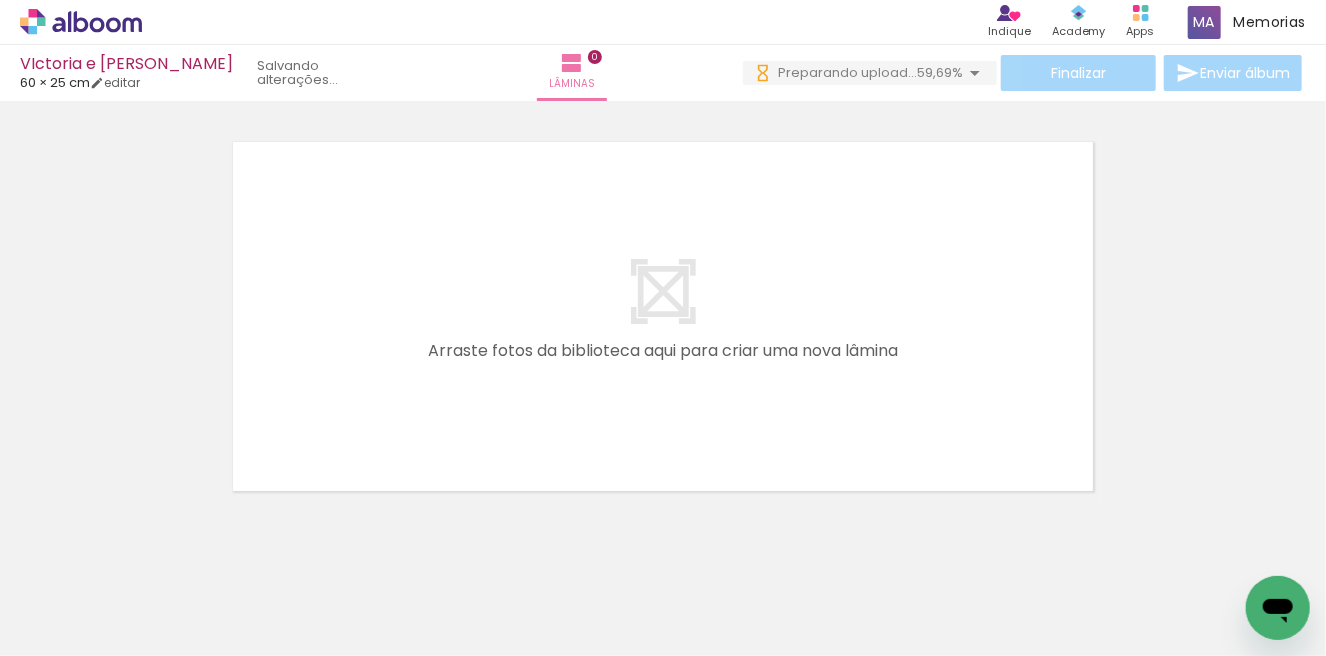 scroll, scrollTop: 0, scrollLeft: 0, axis: both 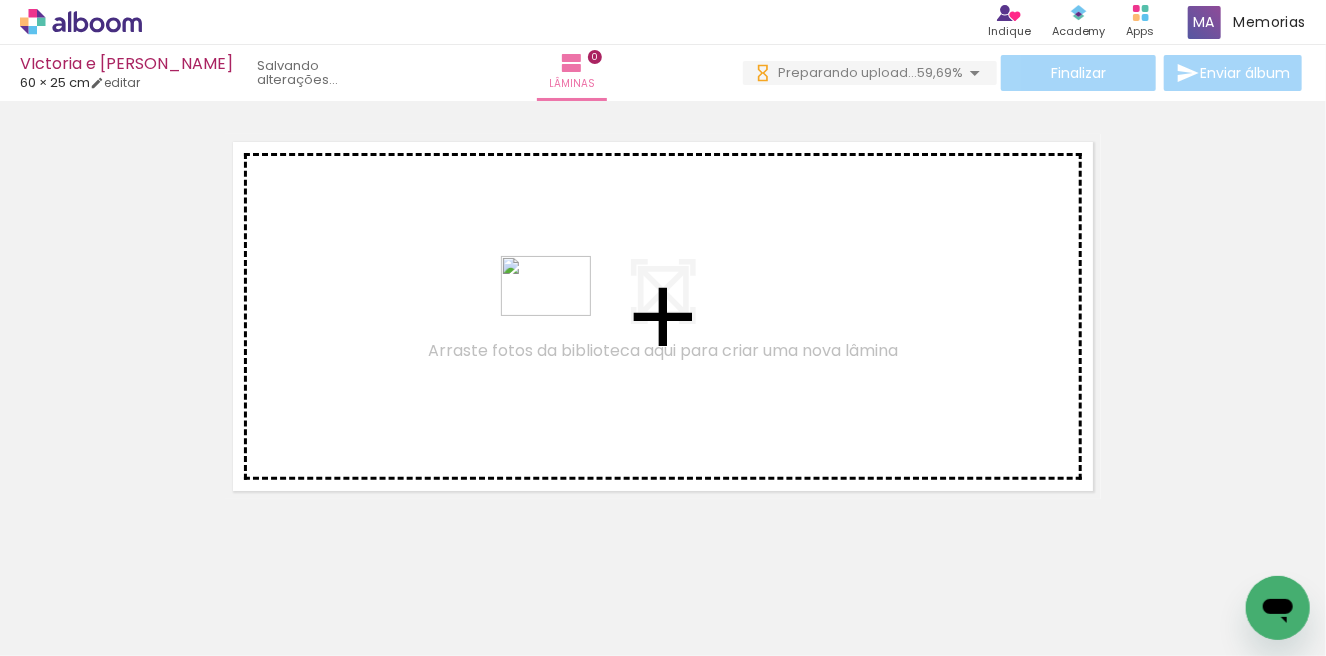drag, startPoint x: 498, startPoint y: 603, endPoint x: 561, endPoint y: 316, distance: 293.83328 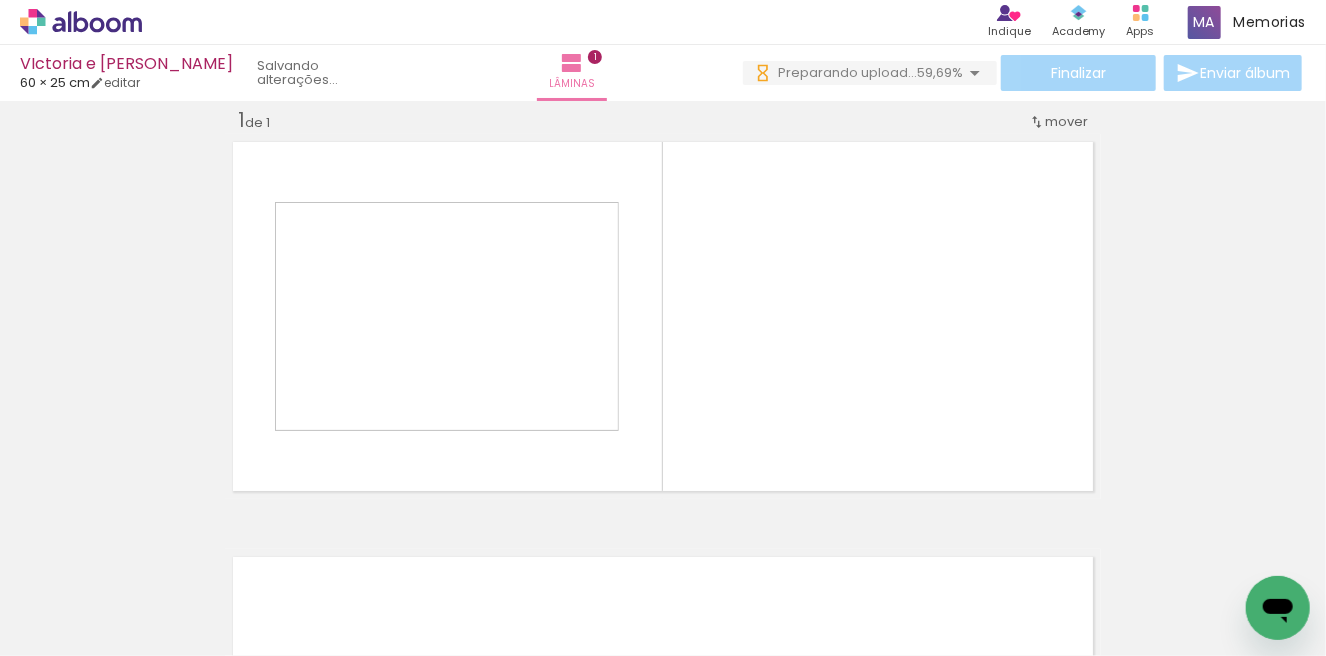 scroll, scrollTop: 25, scrollLeft: 0, axis: vertical 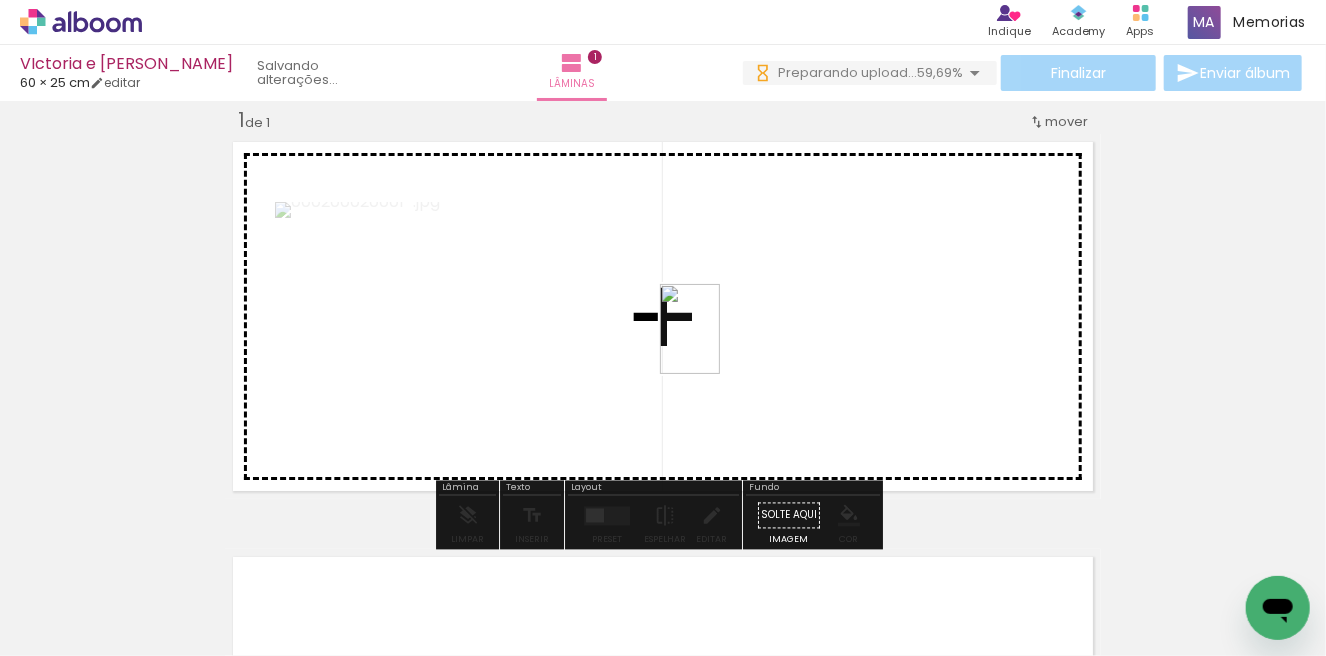 drag, startPoint x: 611, startPoint y: 594, endPoint x: 720, endPoint y: 344, distance: 272.7288 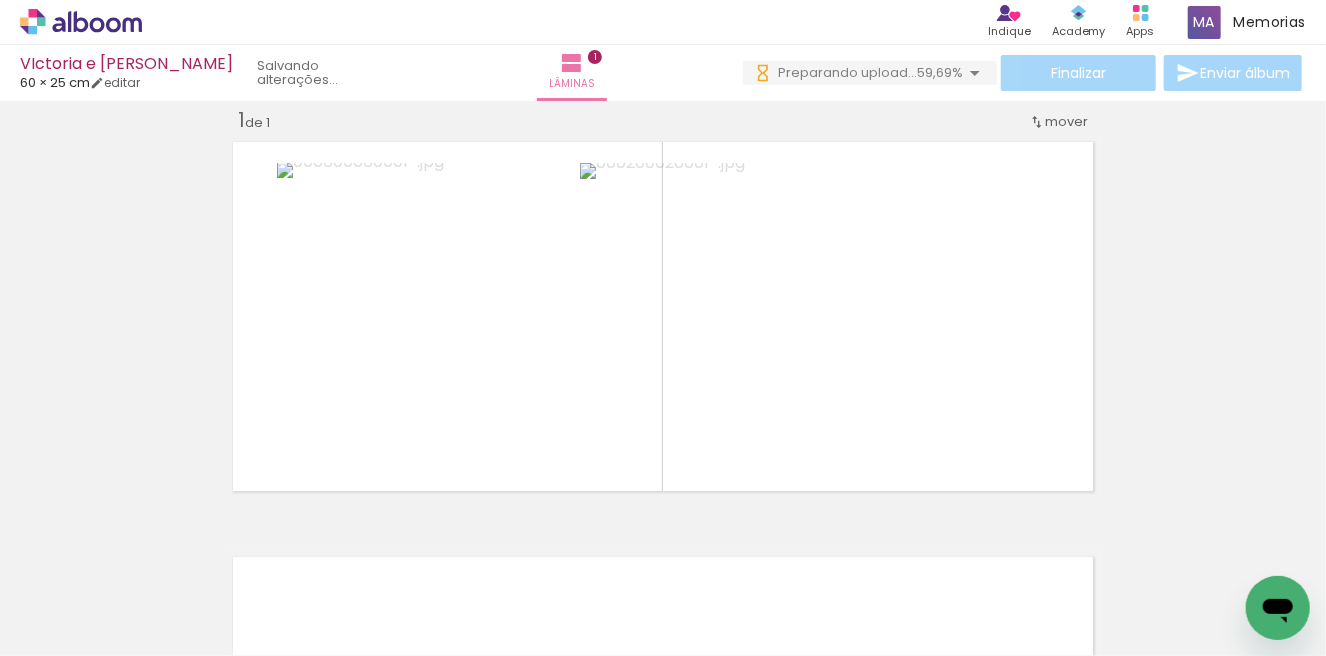scroll, scrollTop: 0, scrollLeft: 10295, axis: horizontal 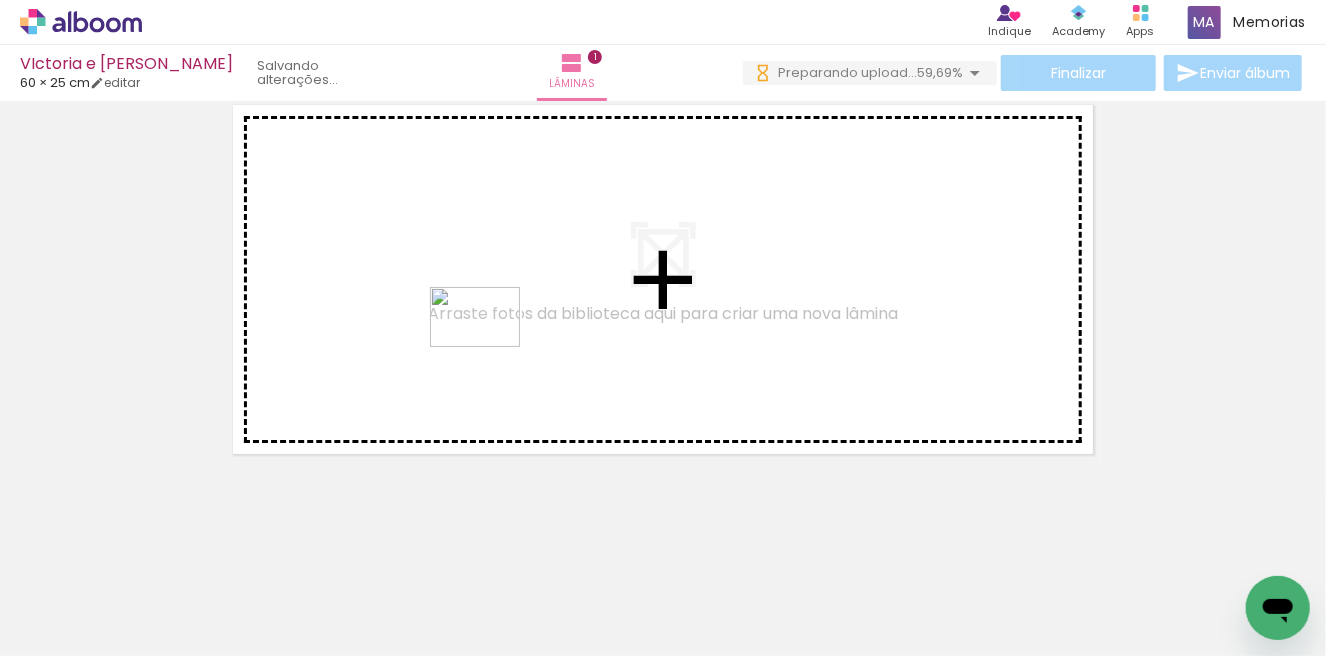 drag, startPoint x: 860, startPoint y: 608, endPoint x: 830, endPoint y: 522, distance: 91.08238 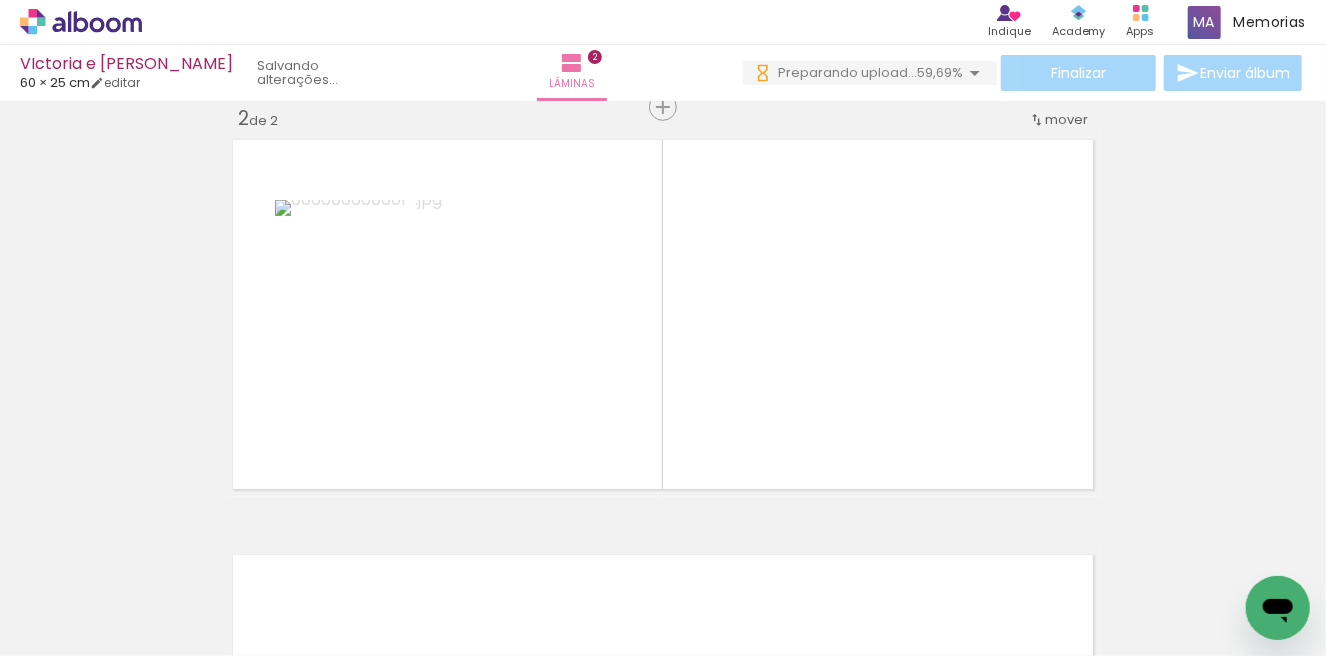 scroll, scrollTop: 440, scrollLeft: 0, axis: vertical 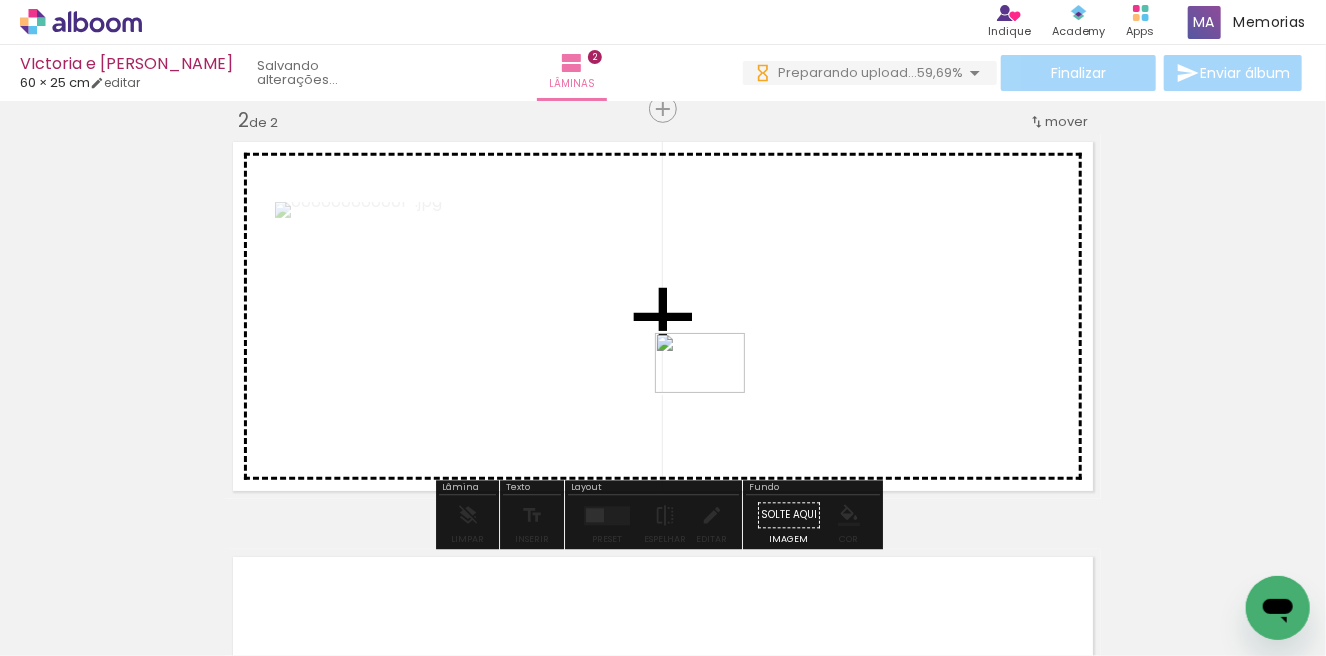 drag, startPoint x: 989, startPoint y: 606, endPoint x: 714, endPoint y: 391, distance: 349.0702 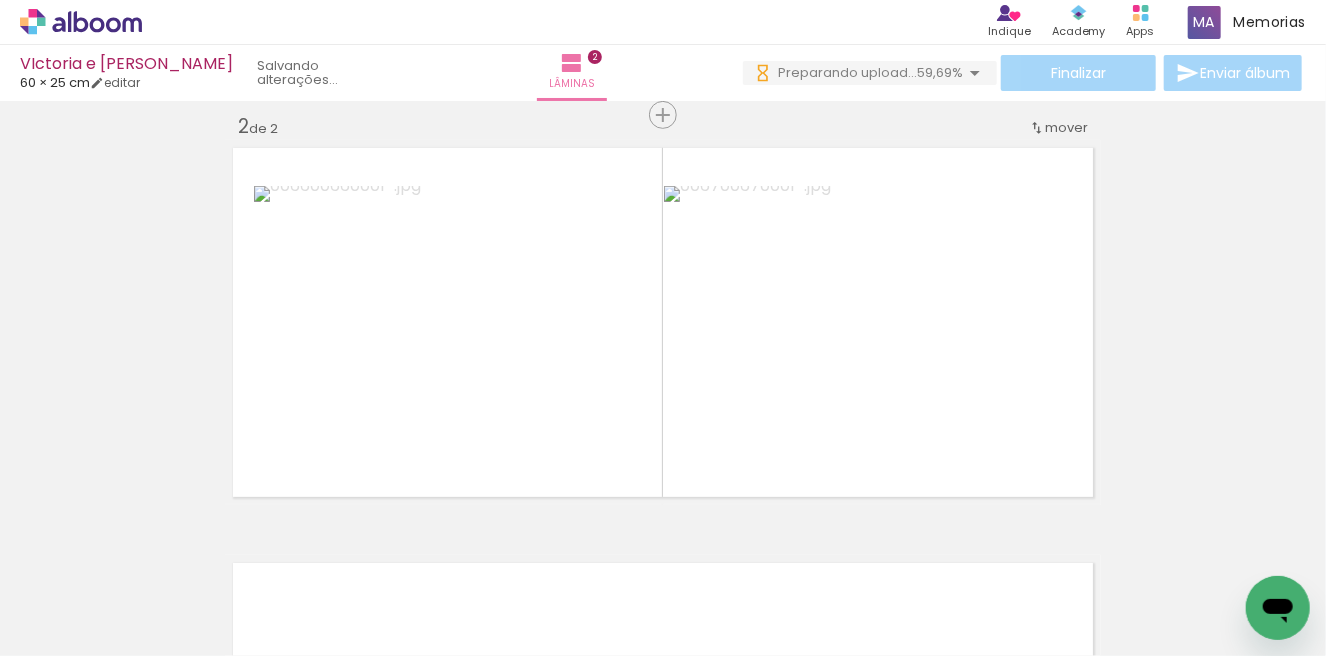 scroll, scrollTop: 452, scrollLeft: 0, axis: vertical 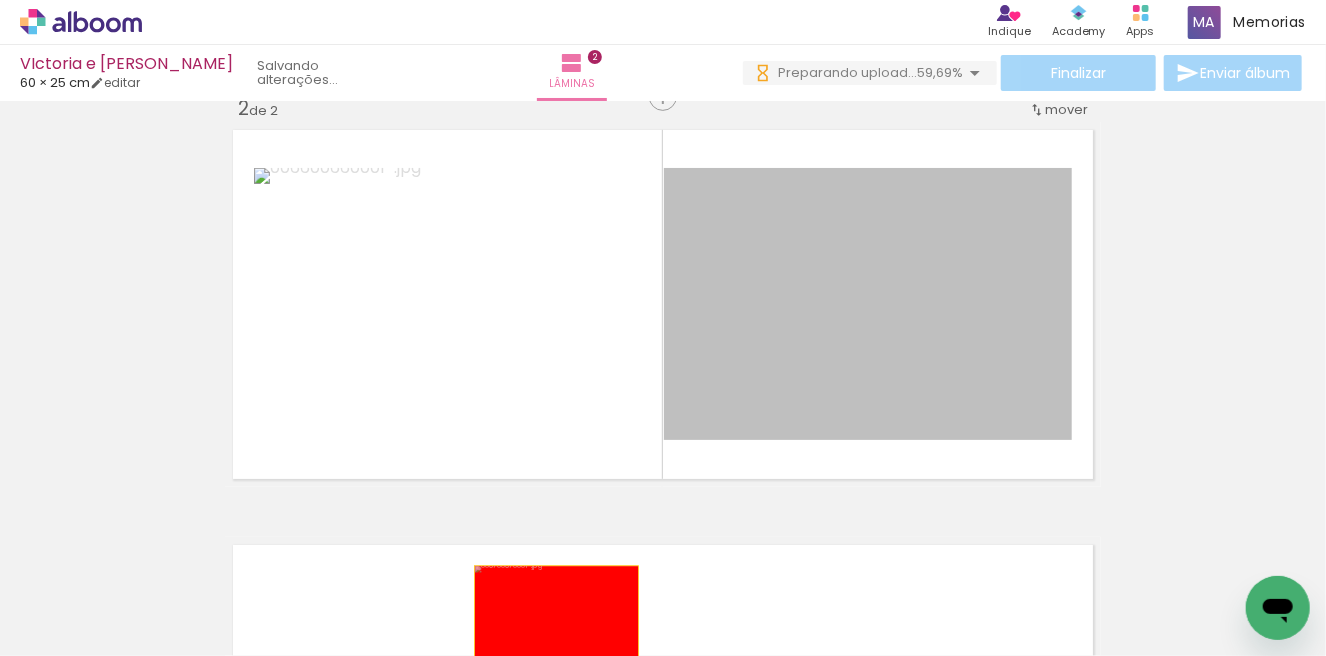 drag, startPoint x: 848, startPoint y: 312, endPoint x: 507, endPoint y: 345, distance: 342.59305 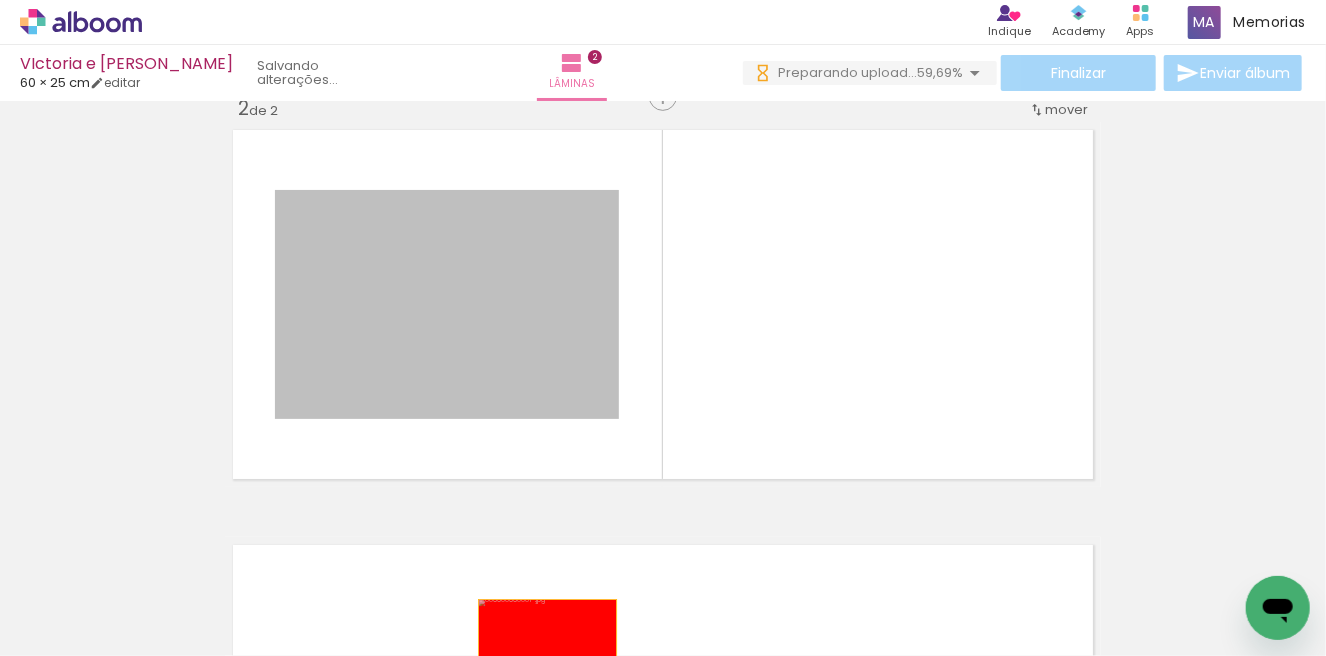 drag, startPoint x: 513, startPoint y: 296, endPoint x: 553, endPoint y: 618, distance: 324.47498 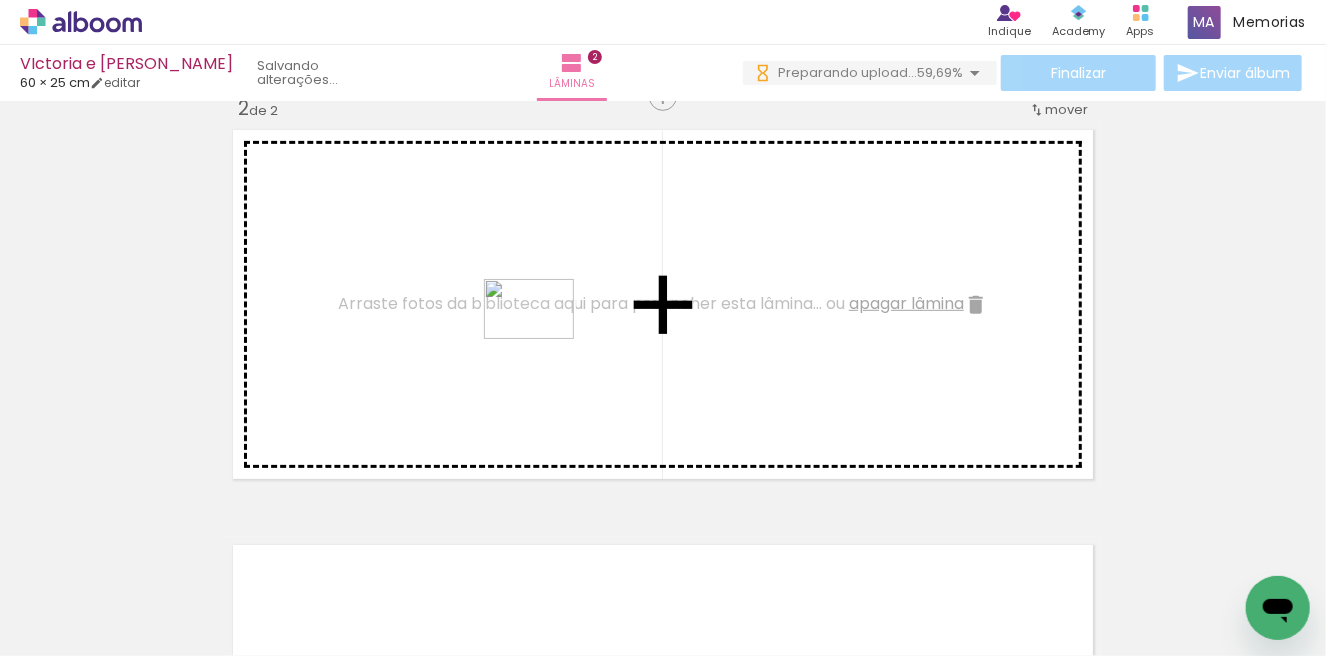 drag, startPoint x: 550, startPoint y: 415, endPoint x: 544, endPoint y: 339, distance: 76.23647 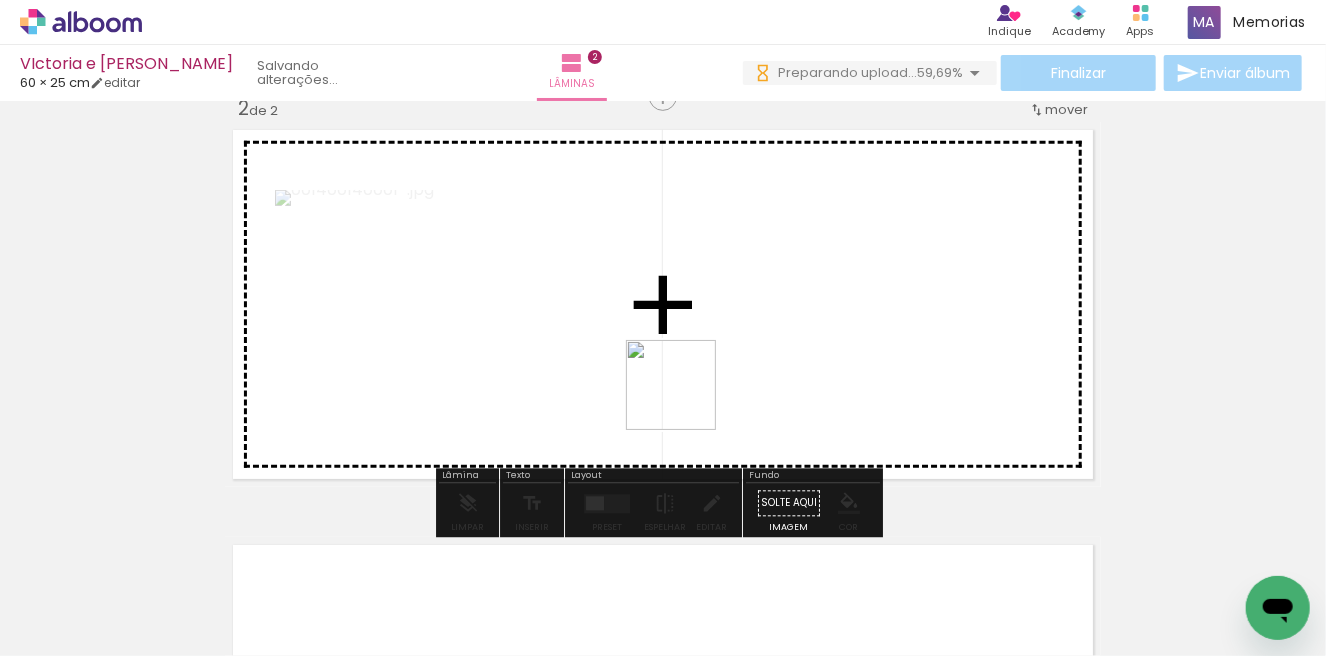 drag, startPoint x: 686, startPoint y: 400, endPoint x: 760, endPoint y: 463, distance: 97.18539 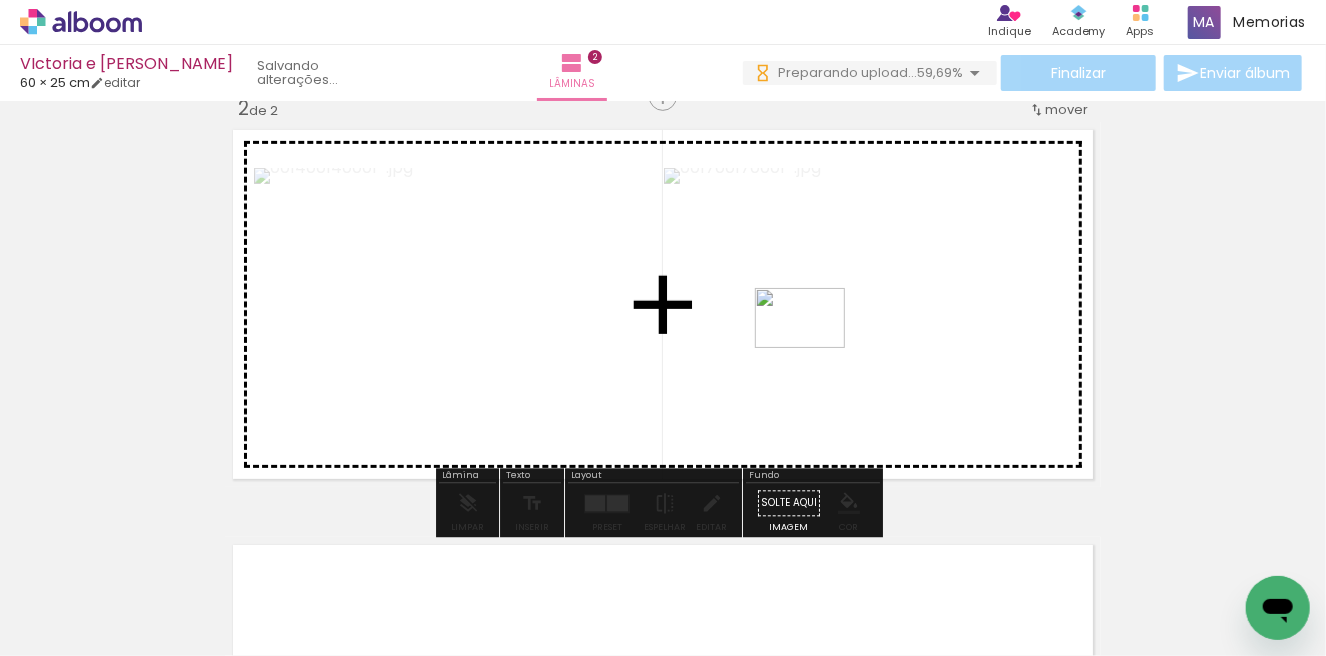 drag, startPoint x: 753, startPoint y: 598, endPoint x: 815, endPoint y: 348, distance: 257.5733 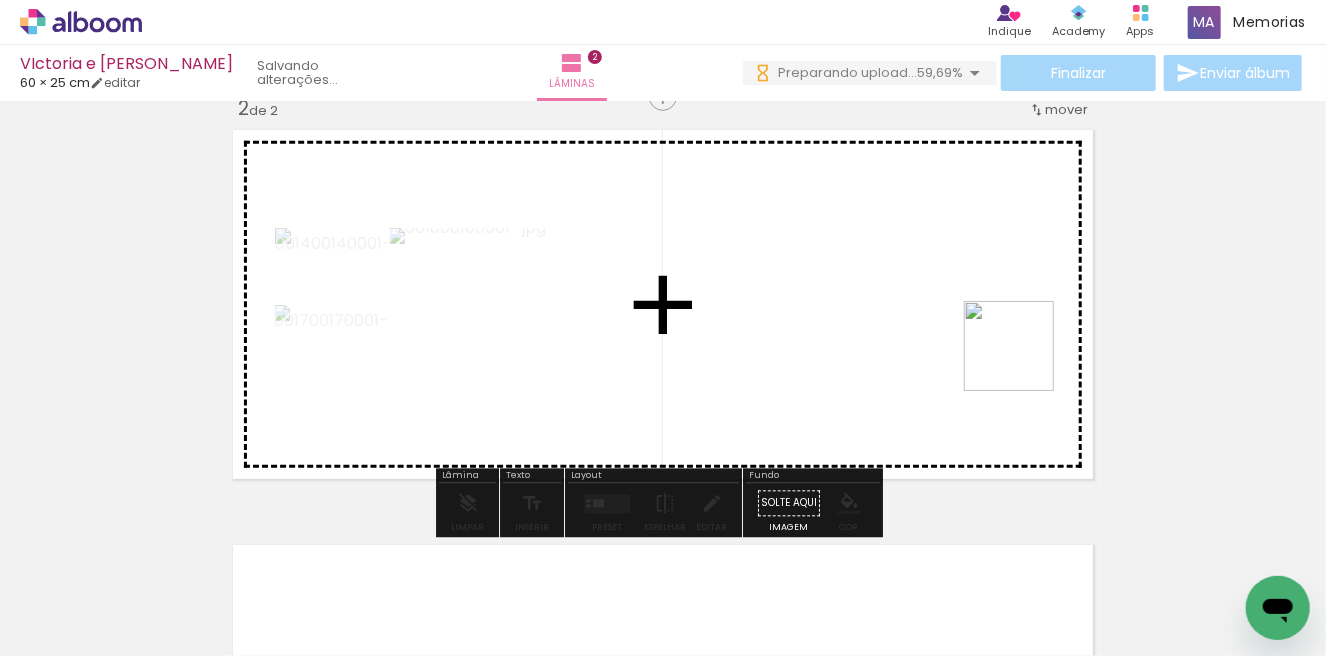 drag, startPoint x: 1069, startPoint y: 508, endPoint x: 1090, endPoint y: 469, distance: 44.294468 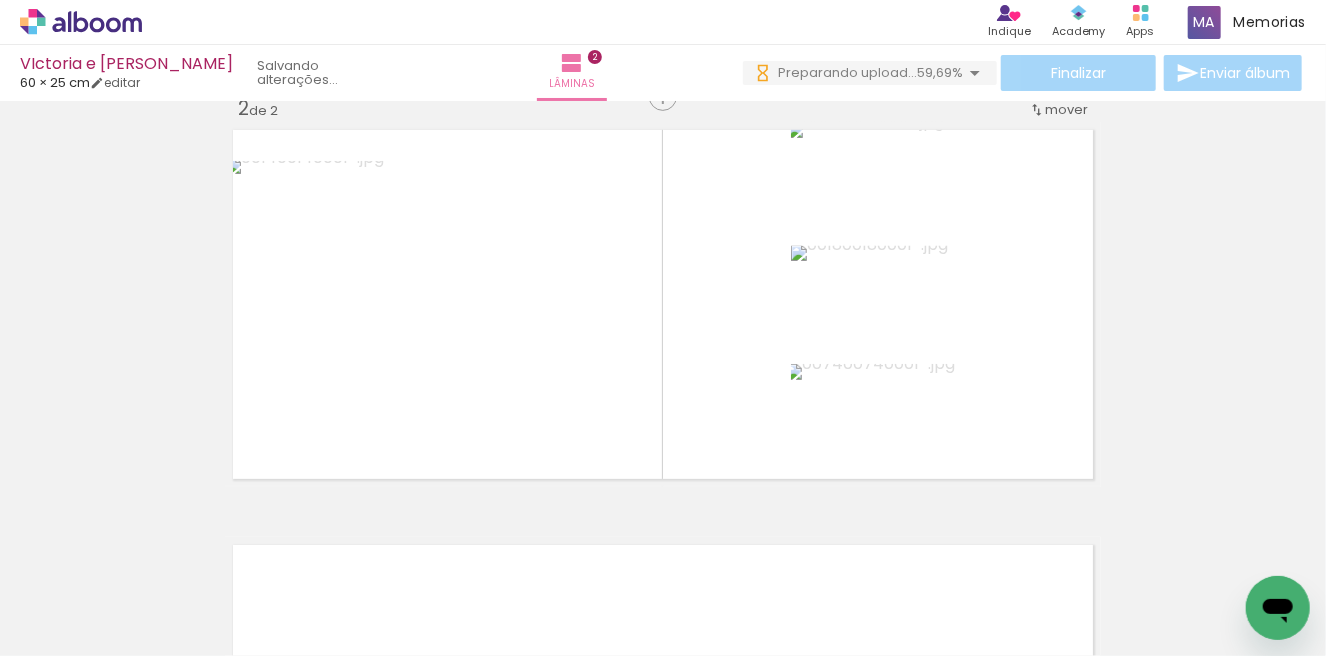 scroll, scrollTop: 0, scrollLeft: 10782, axis: horizontal 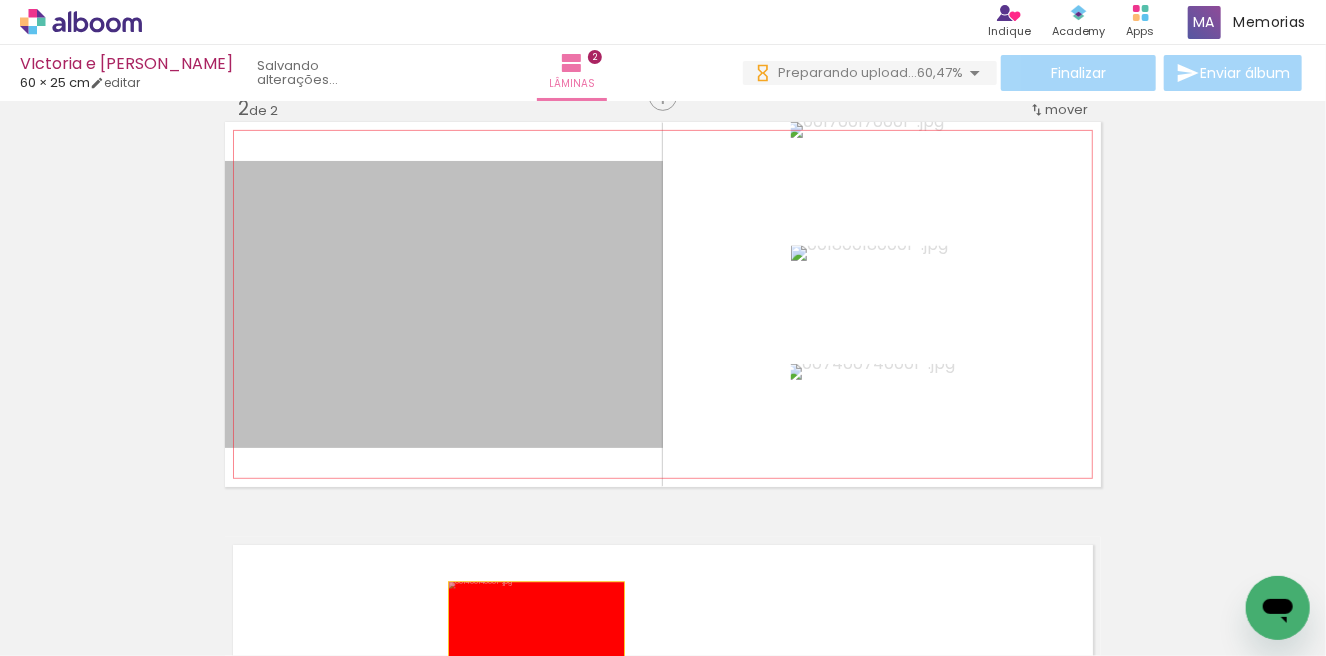 drag, startPoint x: 535, startPoint y: 277, endPoint x: 530, endPoint y: 639, distance: 362.03452 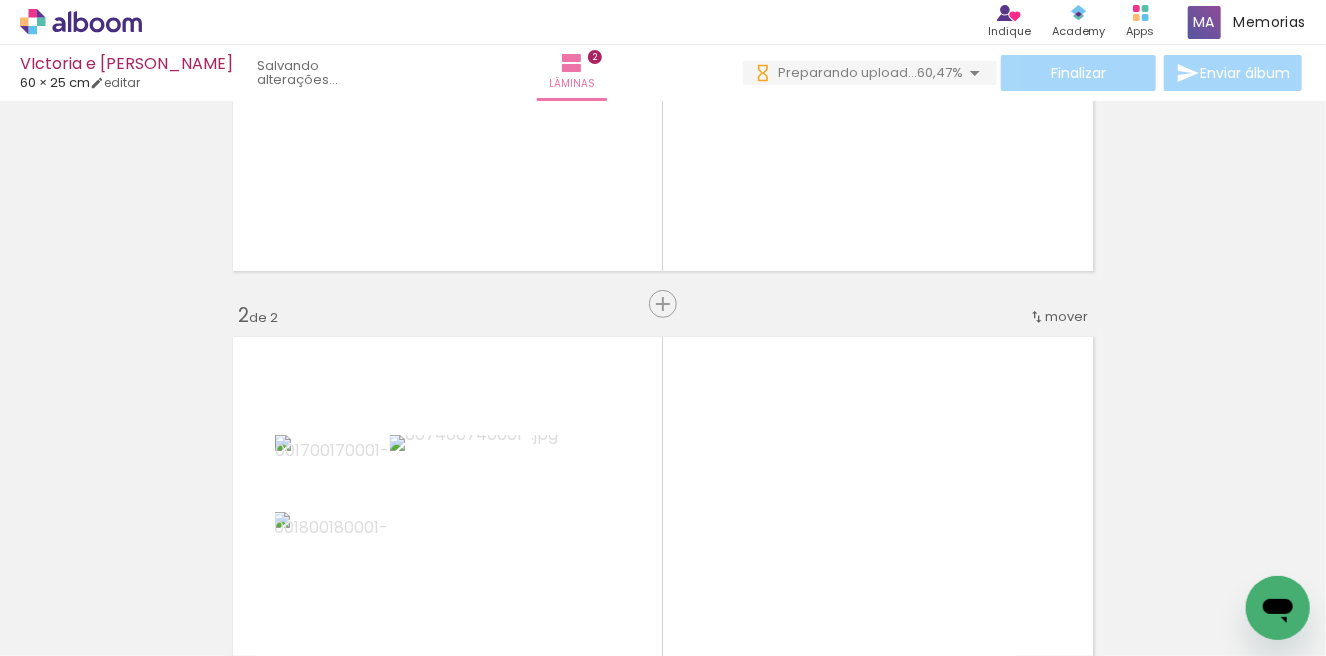 scroll, scrollTop: 478, scrollLeft: 0, axis: vertical 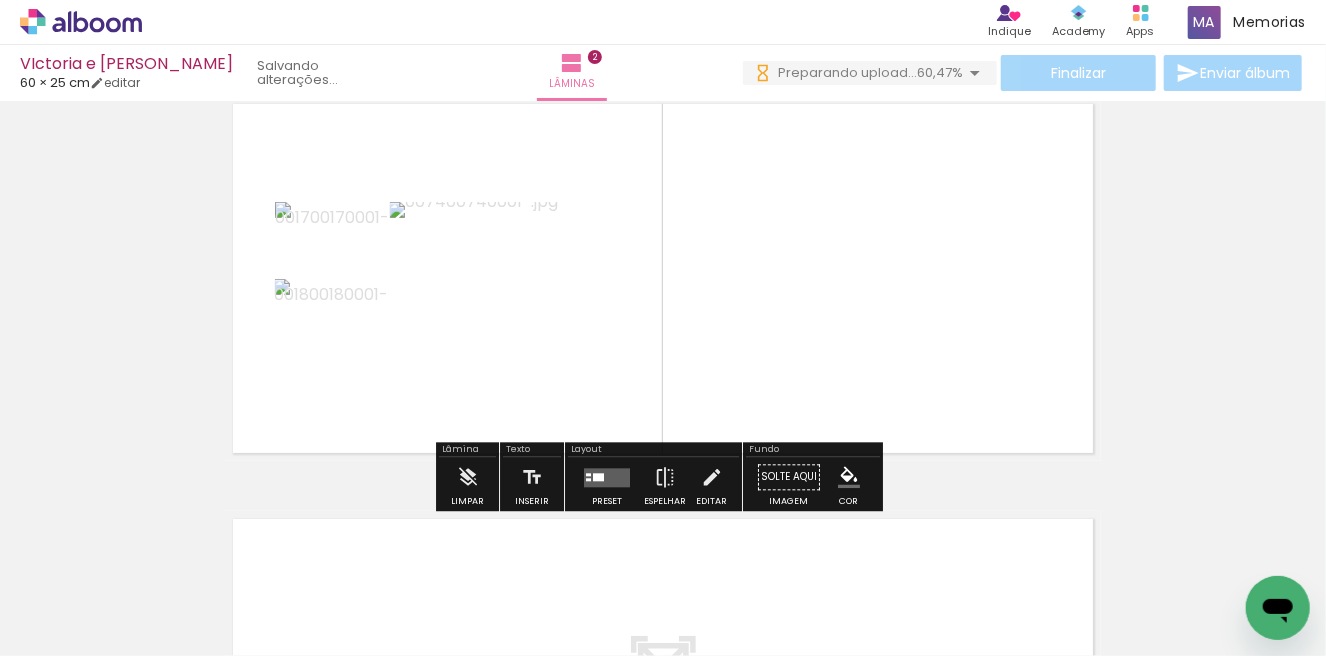 click at bounding box center (598, 477) 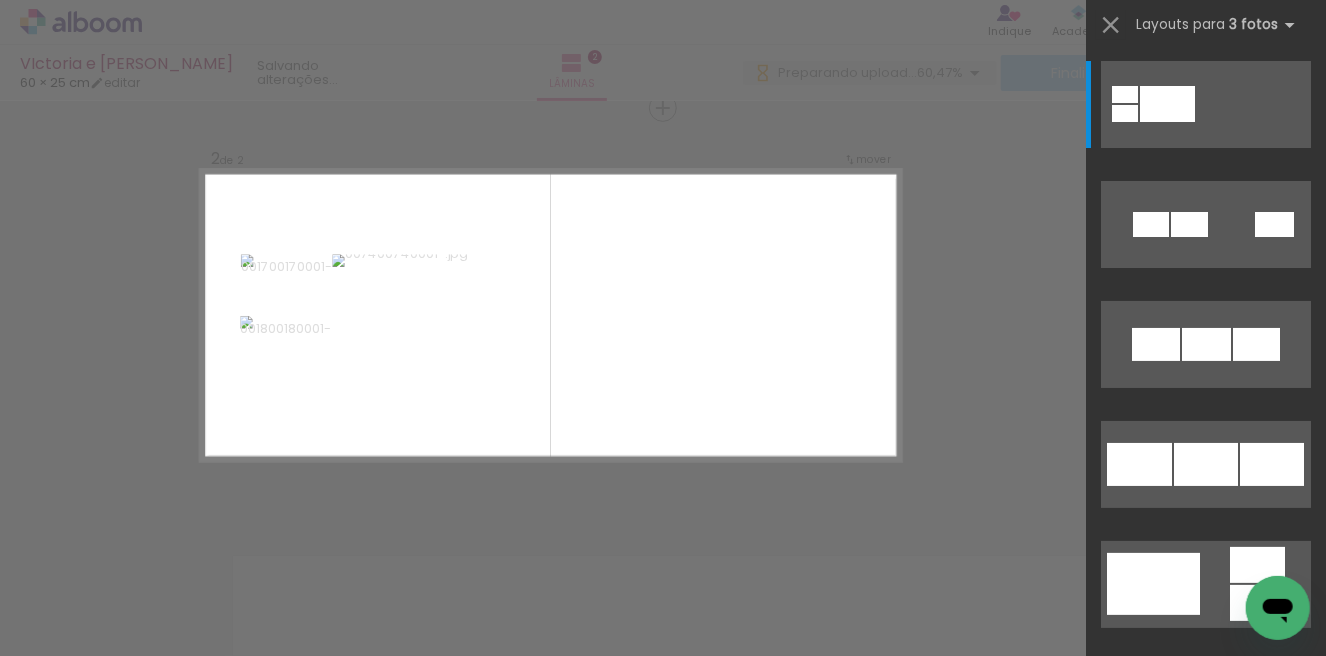 scroll, scrollTop: 440, scrollLeft: 0, axis: vertical 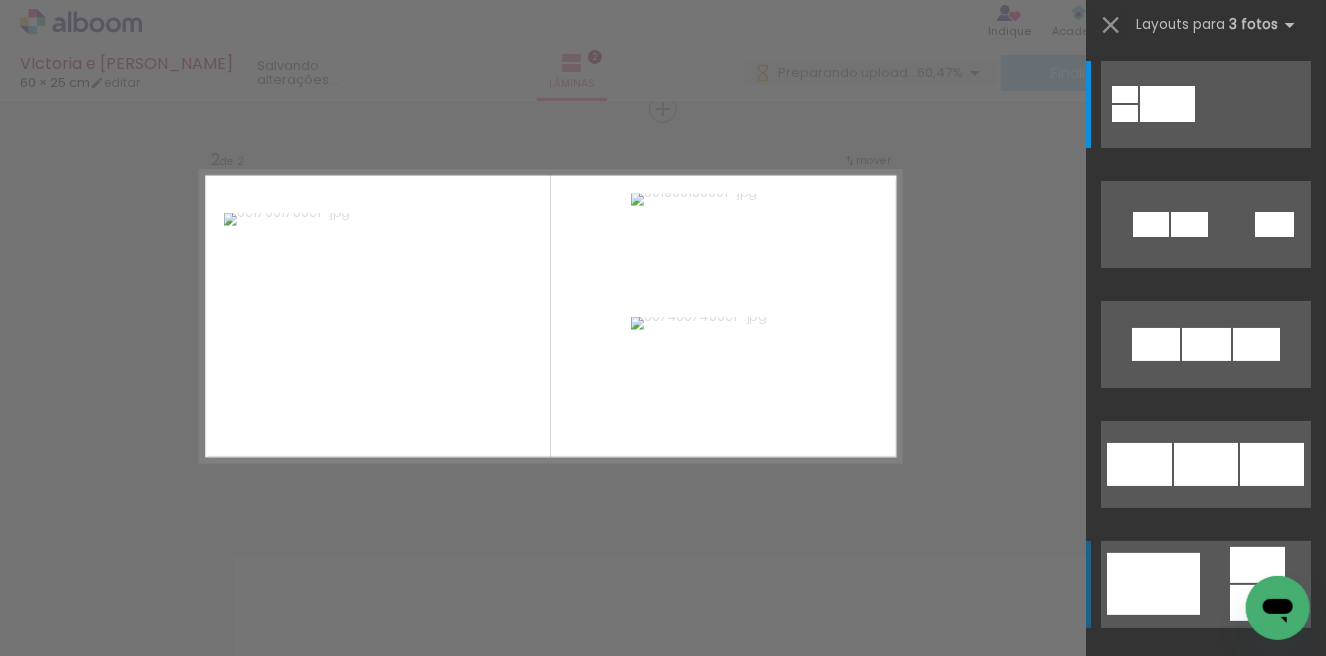 click at bounding box center (1125, 94) 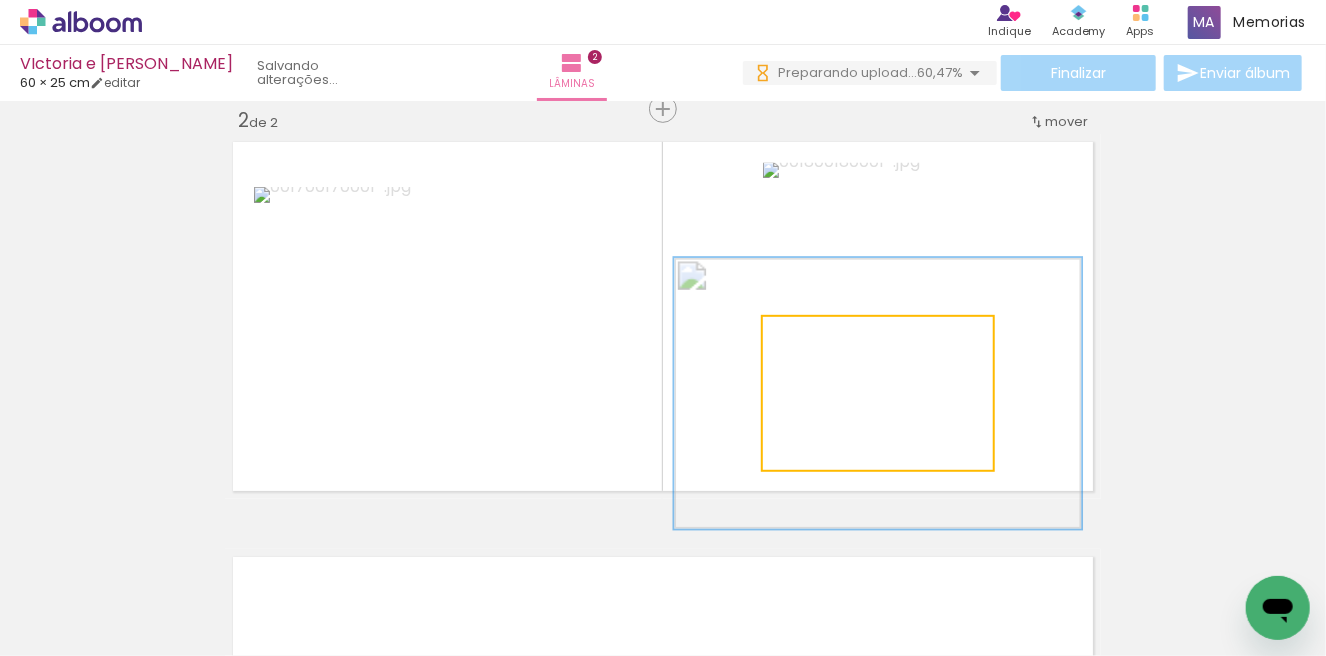 drag, startPoint x: 832, startPoint y: 335, endPoint x: 868, endPoint y: 340, distance: 36.345562 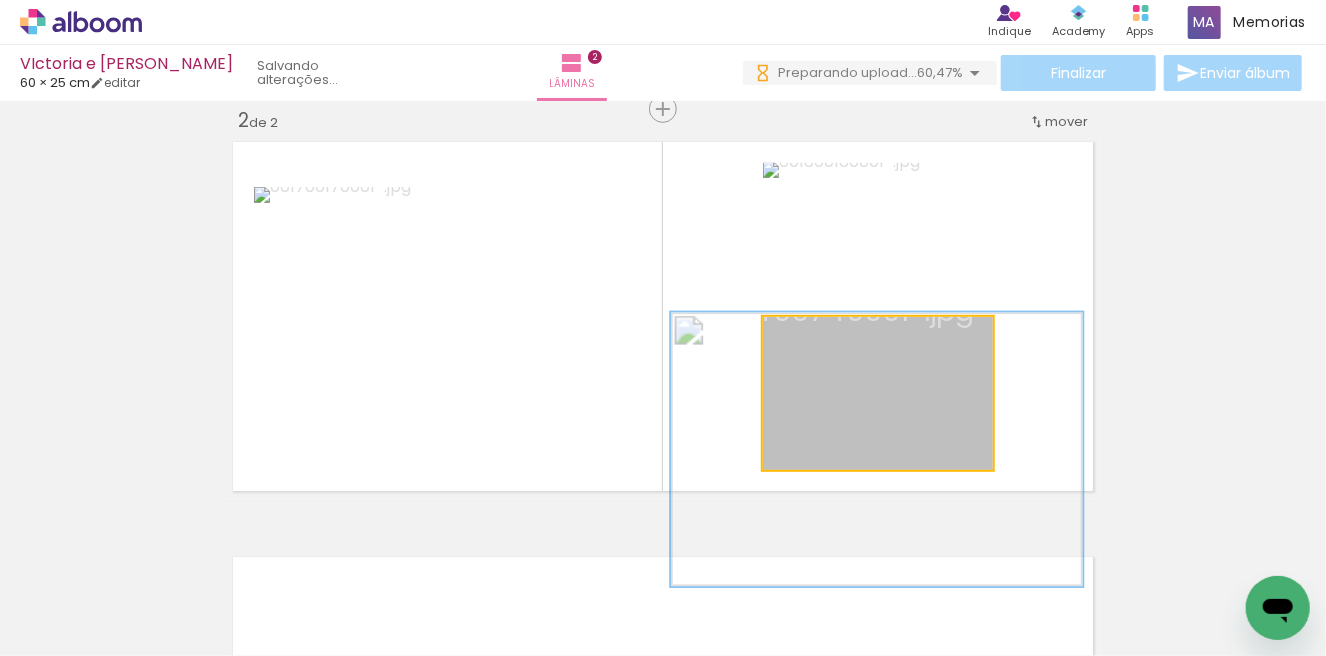 drag, startPoint x: 877, startPoint y: 404, endPoint x: 877, endPoint y: 416, distance: 12 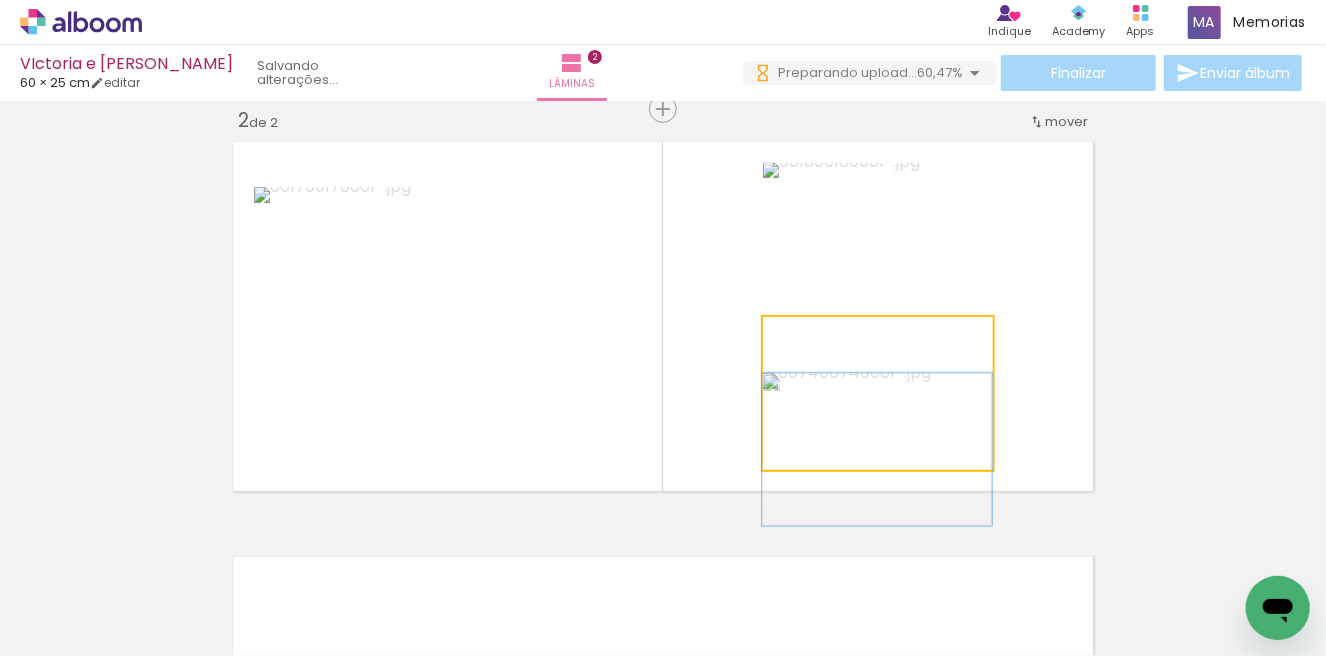 drag, startPoint x: 866, startPoint y: 341, endPoint x: 783, endPoint y: 367, distance: 86.977005 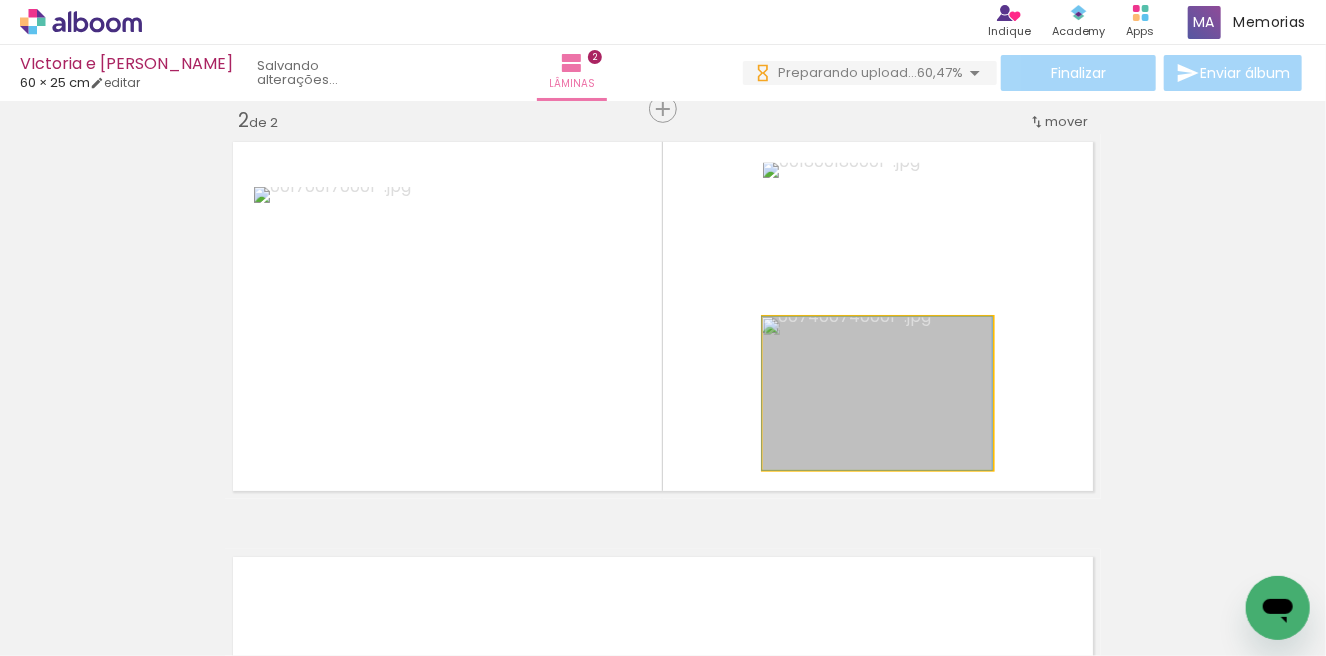 drag, startPoint x: 858, startPoint y: 434, endPoint x: 864, endPoint y: 388, distance: 46.389652 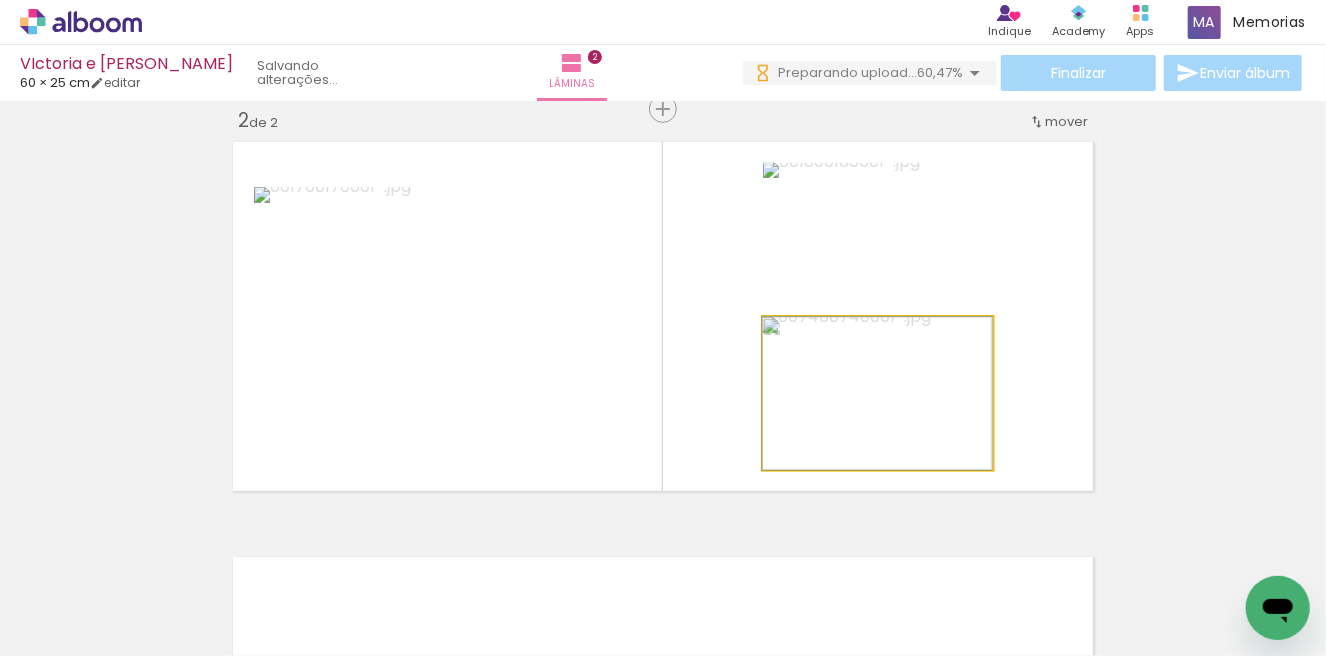 click 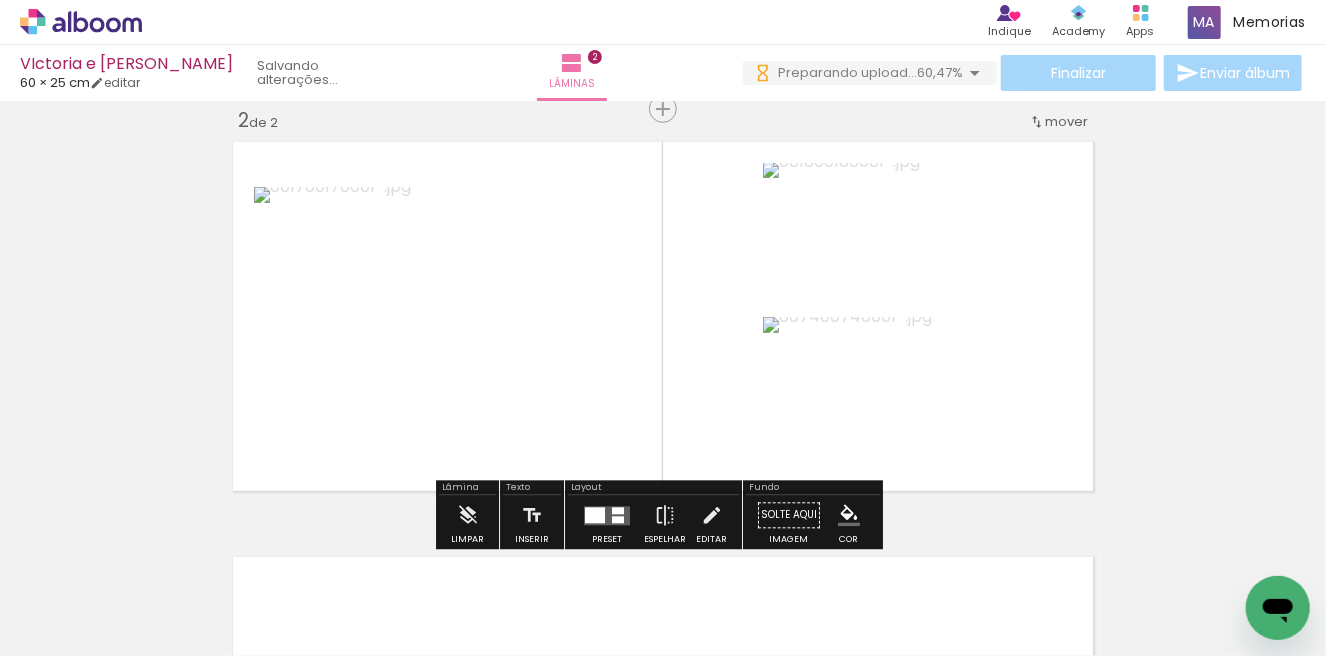 click on "Inserir lâmina 1  de 2  Inserir lâmina 2  de 2" at bounding box center (663, 291) 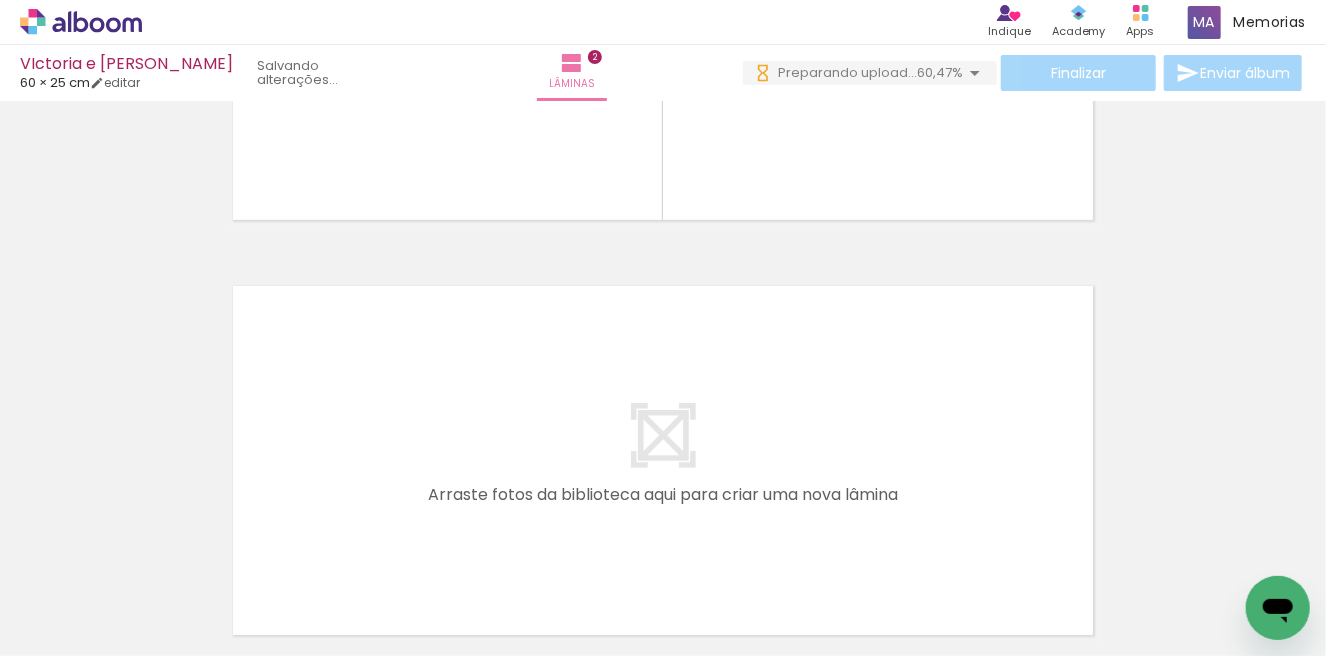 scroll, scrollTop: 717, scrollLeft: 0, axis: vertical 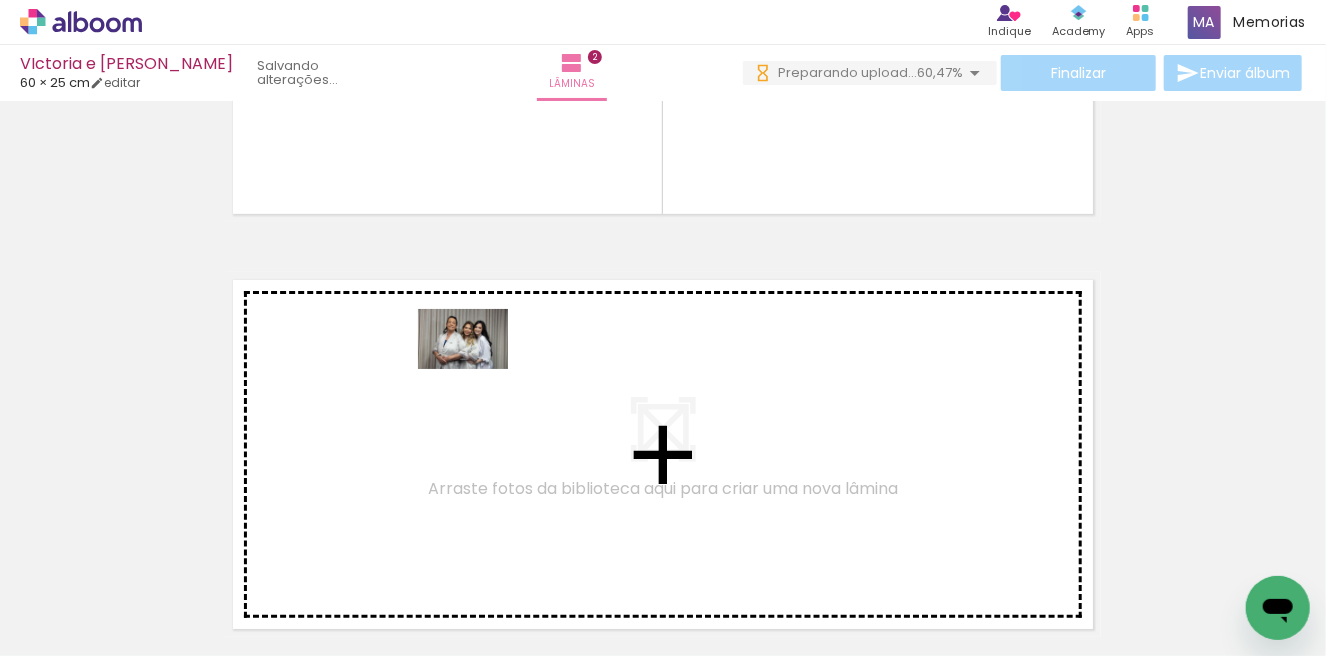 drag, startPoint x: 425, startPoint y: 595, endPoint x: 479, endPoint y: 367, distance: 234.3075 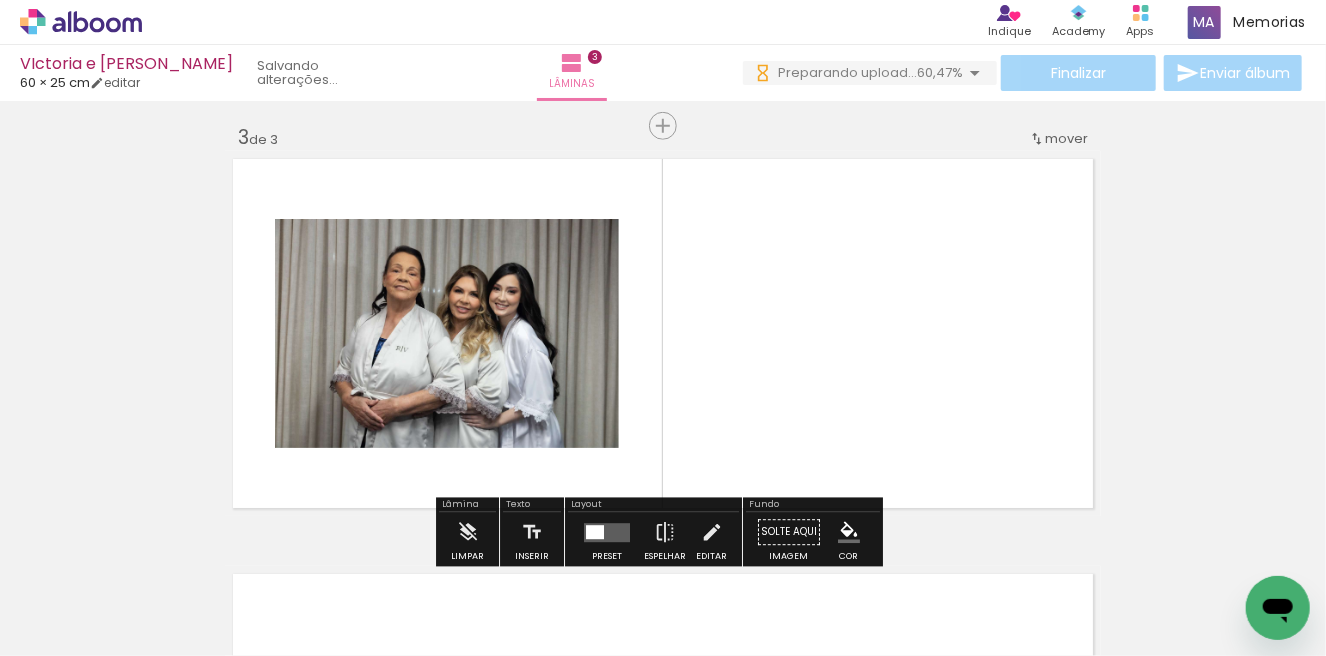 scroll, scrollTop: 855, scrollLeft: 0, axis: vertical 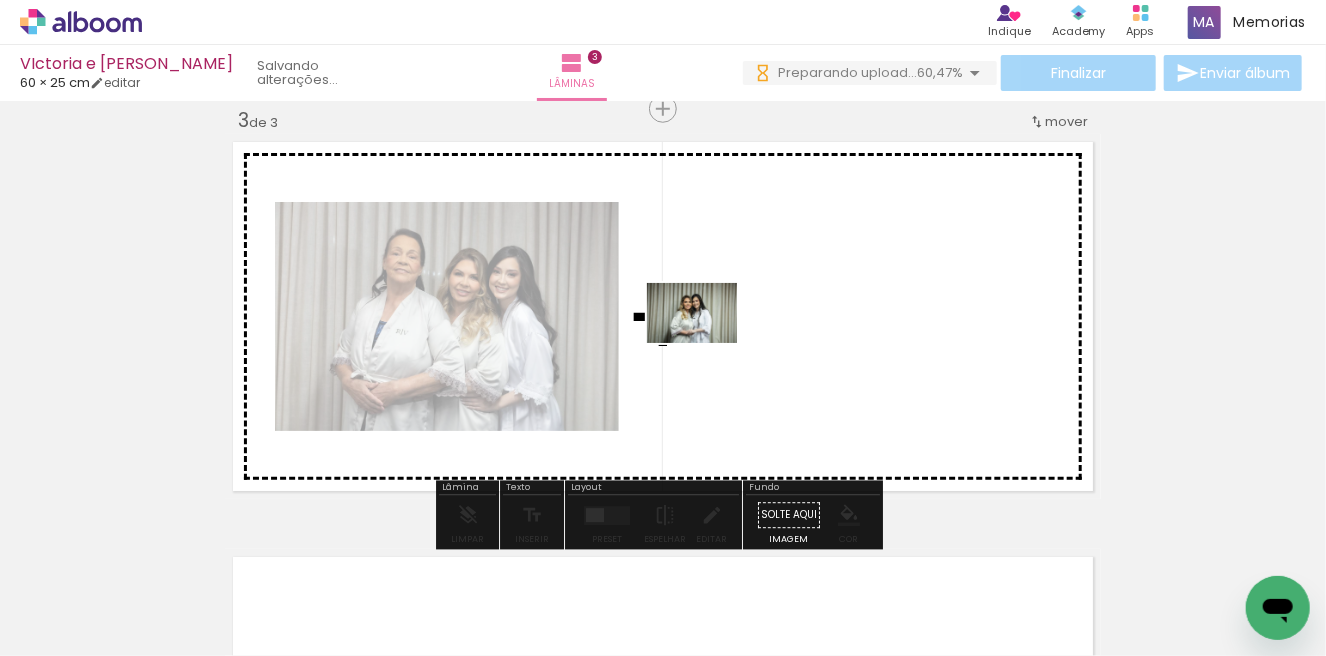 drag, startPoint x: 459, startPoint y: 599, endPoint x: 714, endPoint y: 336, distance: 366.32498 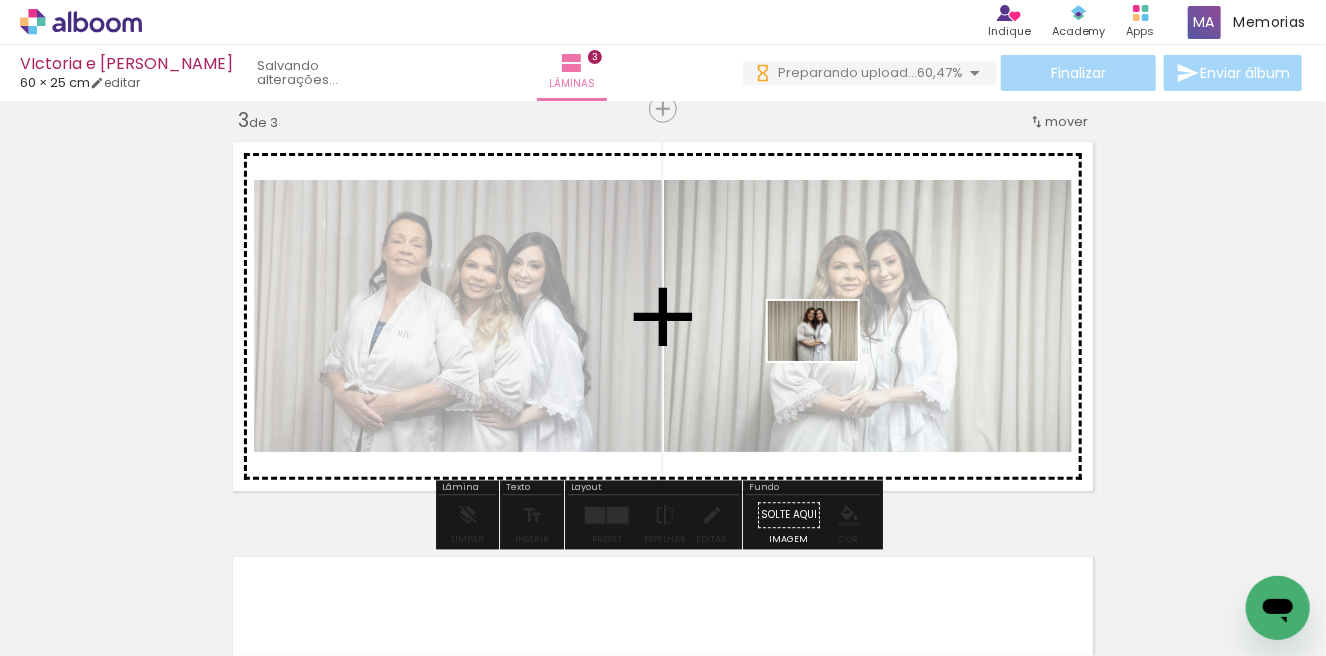 drag, startPoint x: 575, startPoint y: 586, endPoint x: 828, endPoint y: 361, distance: 338.57645 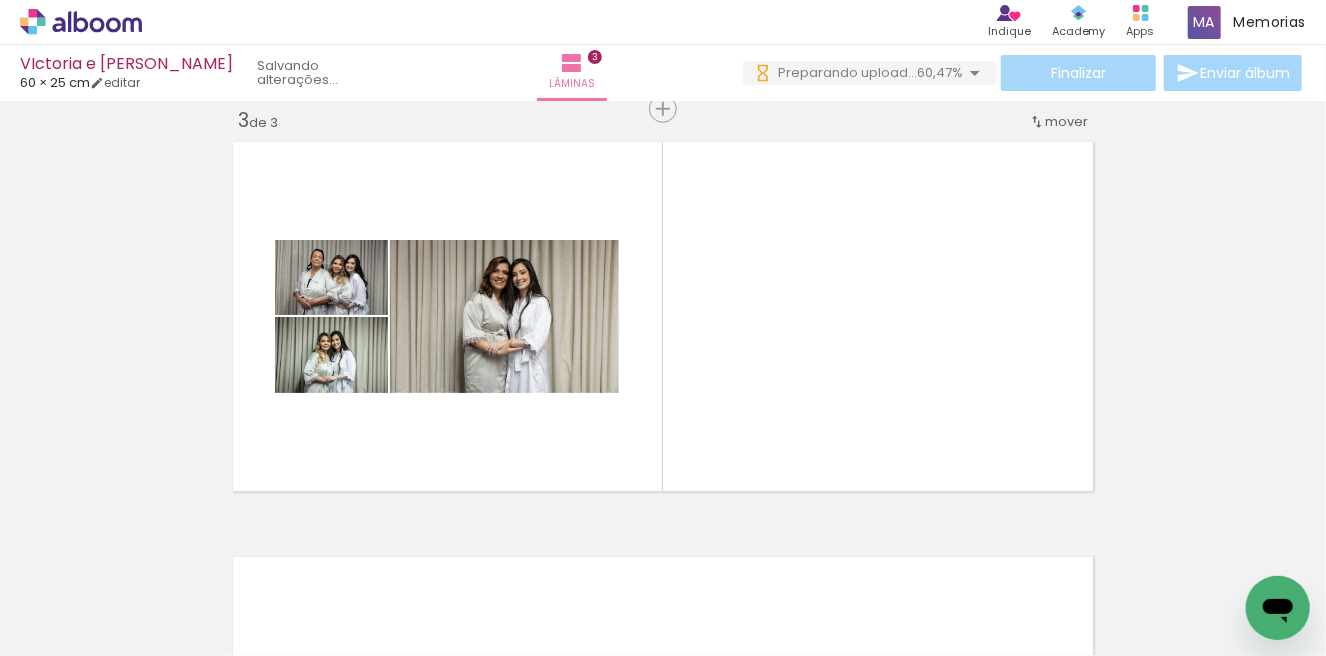 scroll, scrollTop: 0, scrollLeft: 656, axis: horizontal 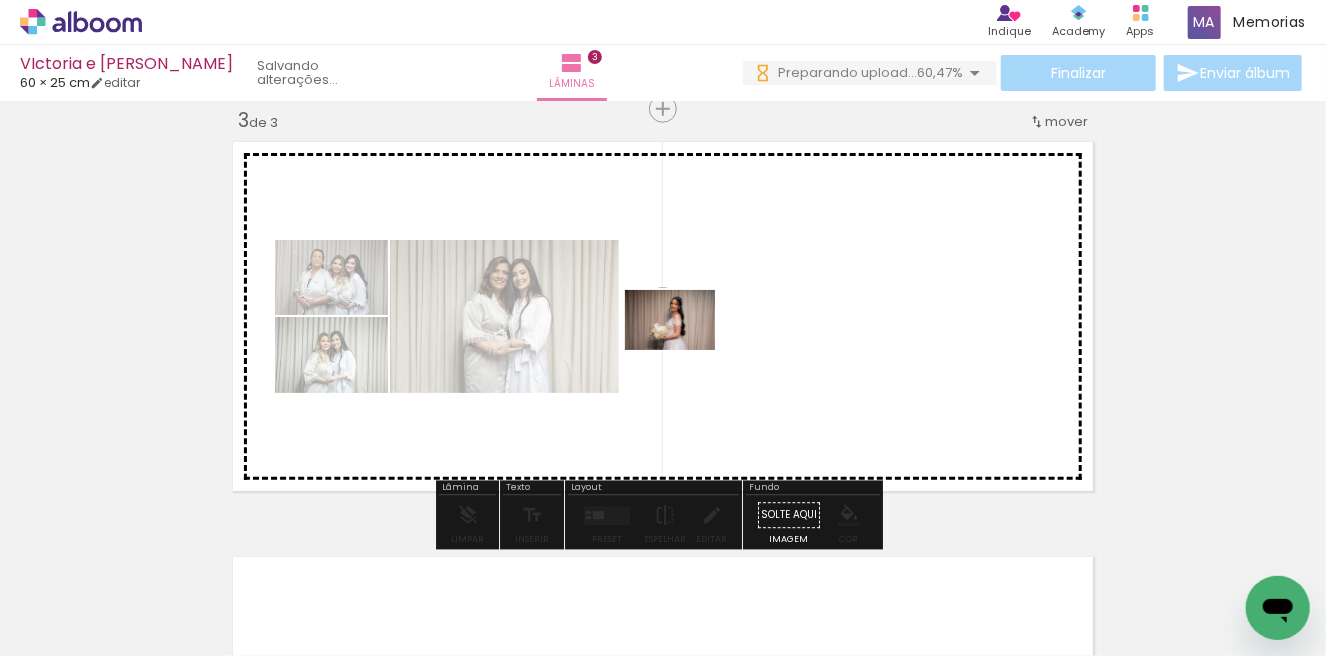 drag, startPoint x: 337, startPoint y: 600, endPoint x: 707, endPoint y: 336, distance: 454.52832 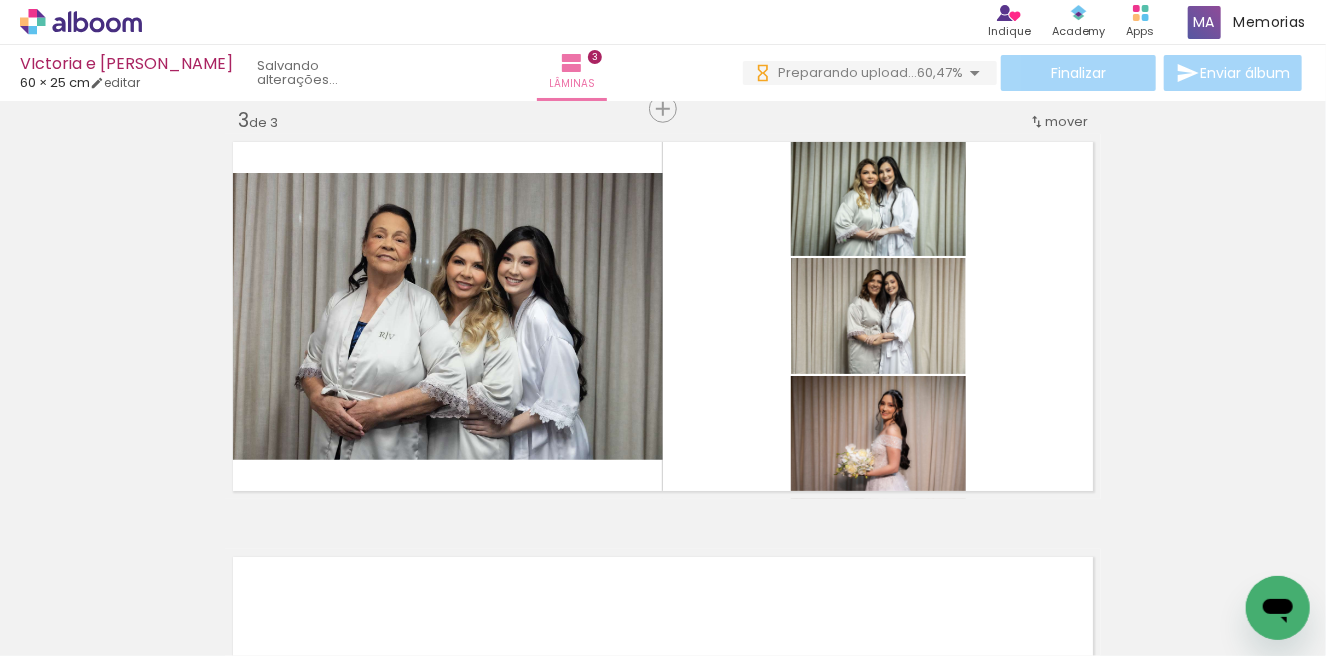 scroll, scrollTop: 0, scrollLeft: 2060, axis: horizontal 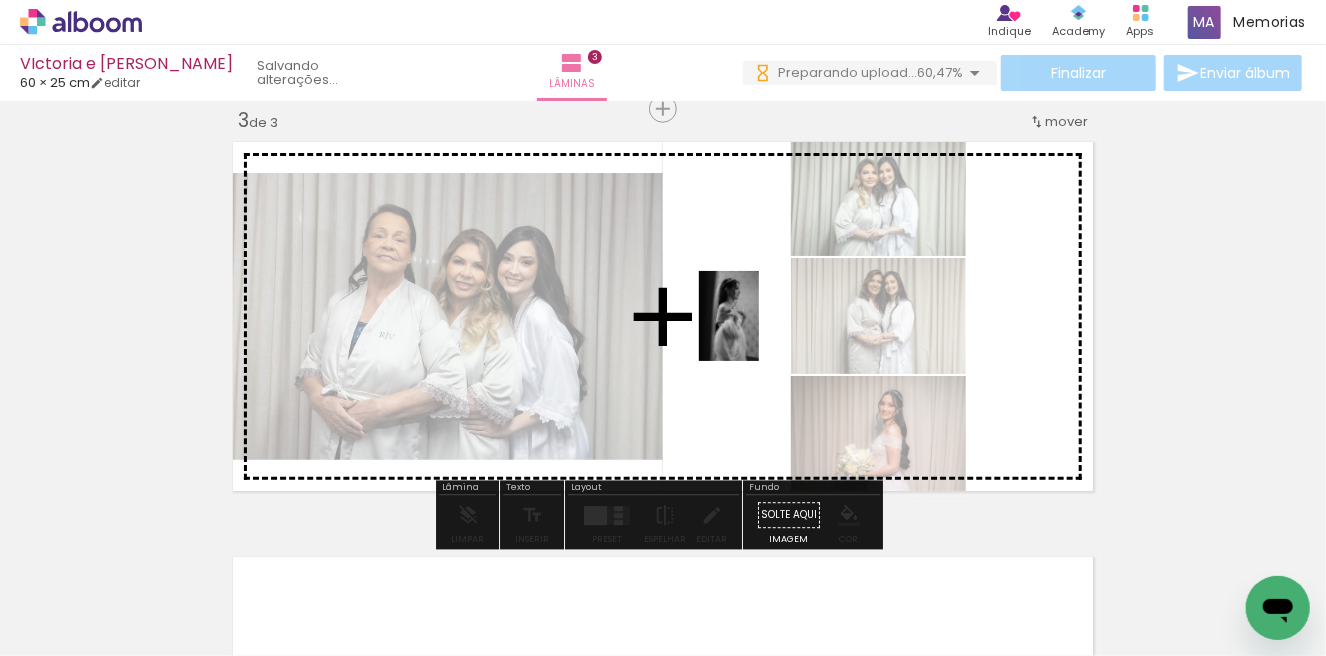 drag, startPoint x: 284, startPoint y: 595, endPoint x: 780, endPoint y: 323, distance: 565.6854 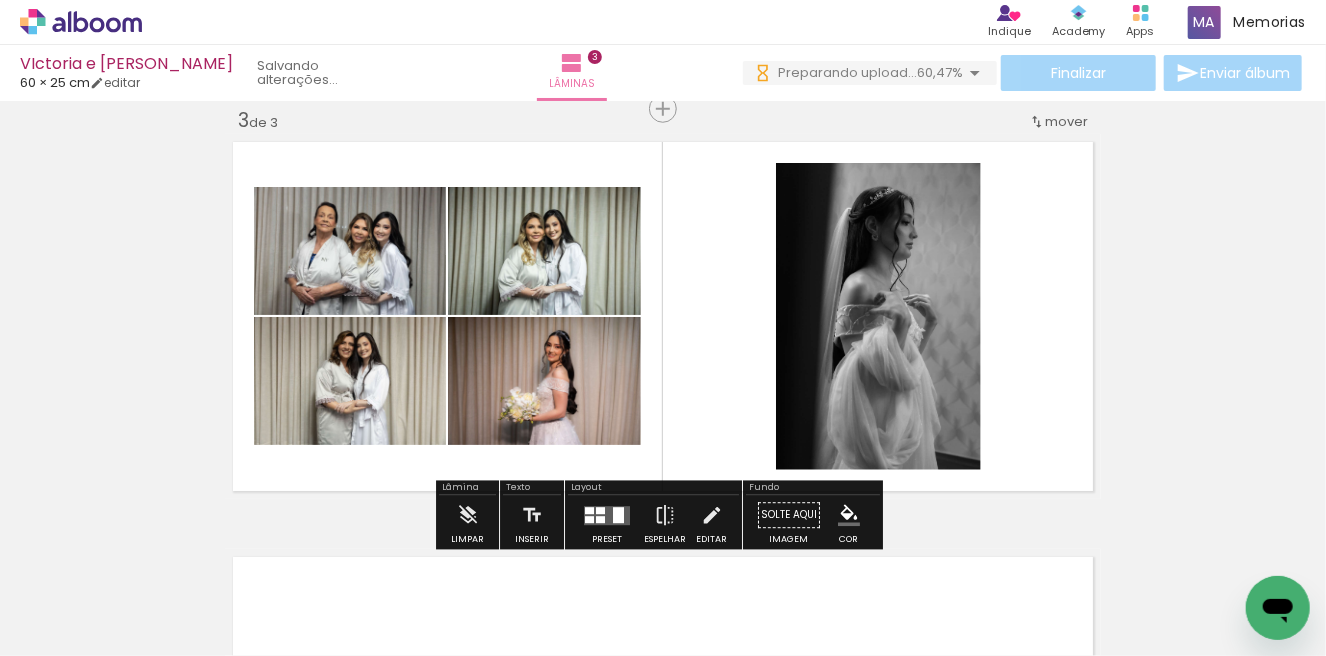 click at bounding box center (607, 515) 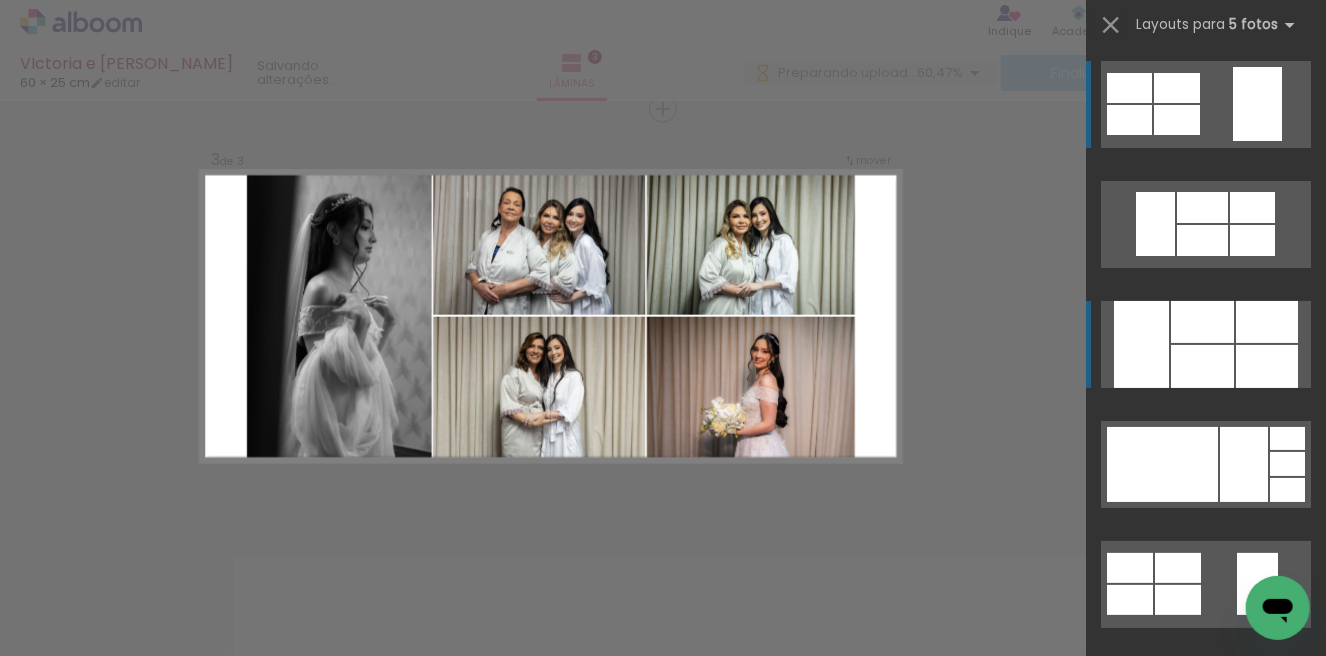 click at bounding box center (1202, 366) 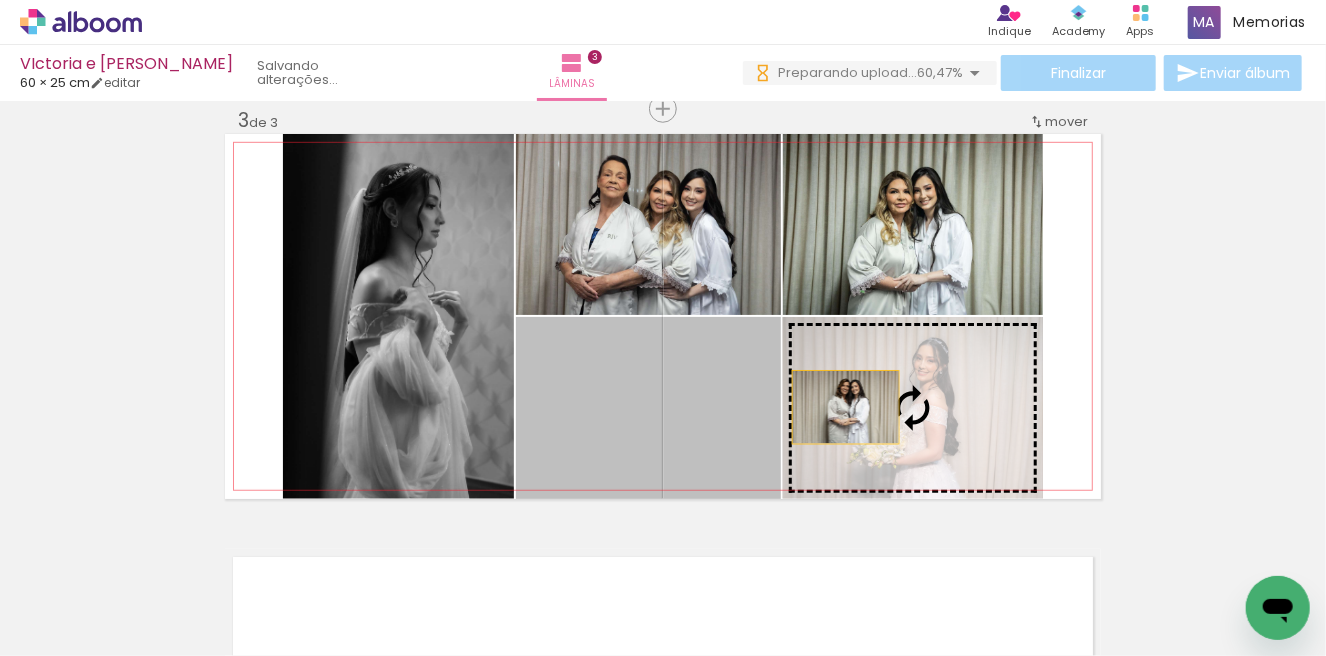 drag, startPoint x: 657, startPoint y: 406, endPoint x: 912, endPoint y: 407, distance: 255.00197 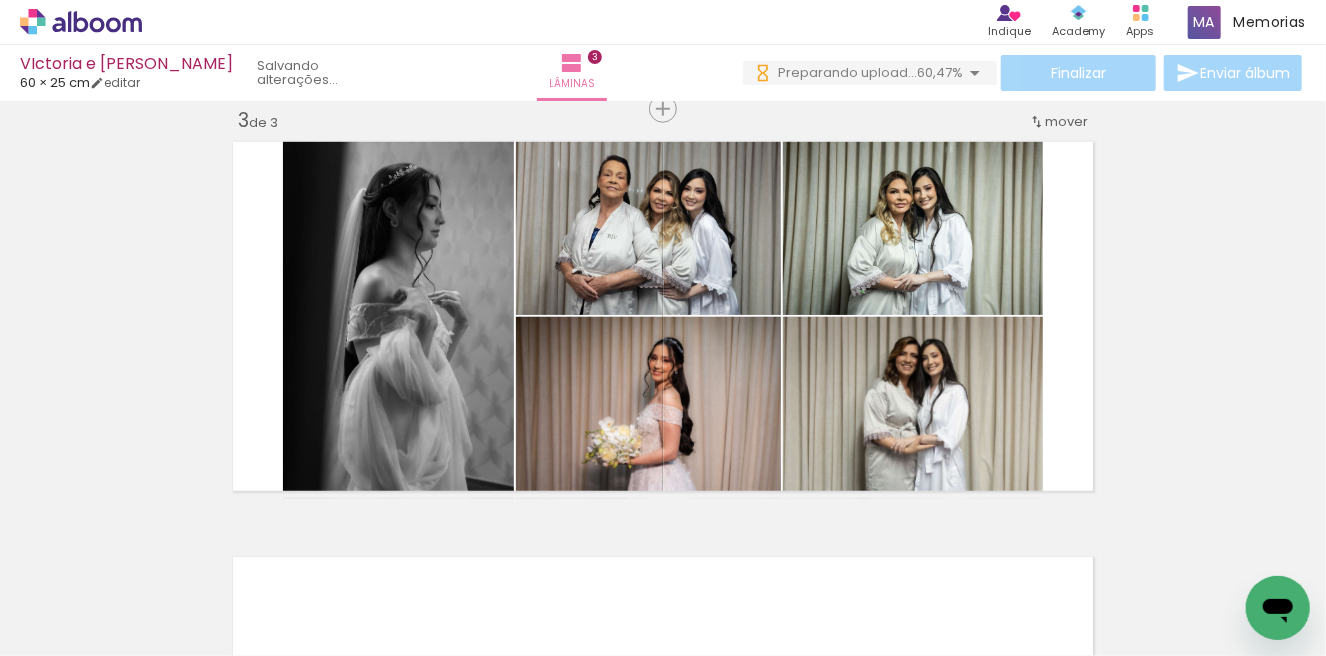 scroll, scrollTop: 0, scrollLeft: 2332, axis: horizontal 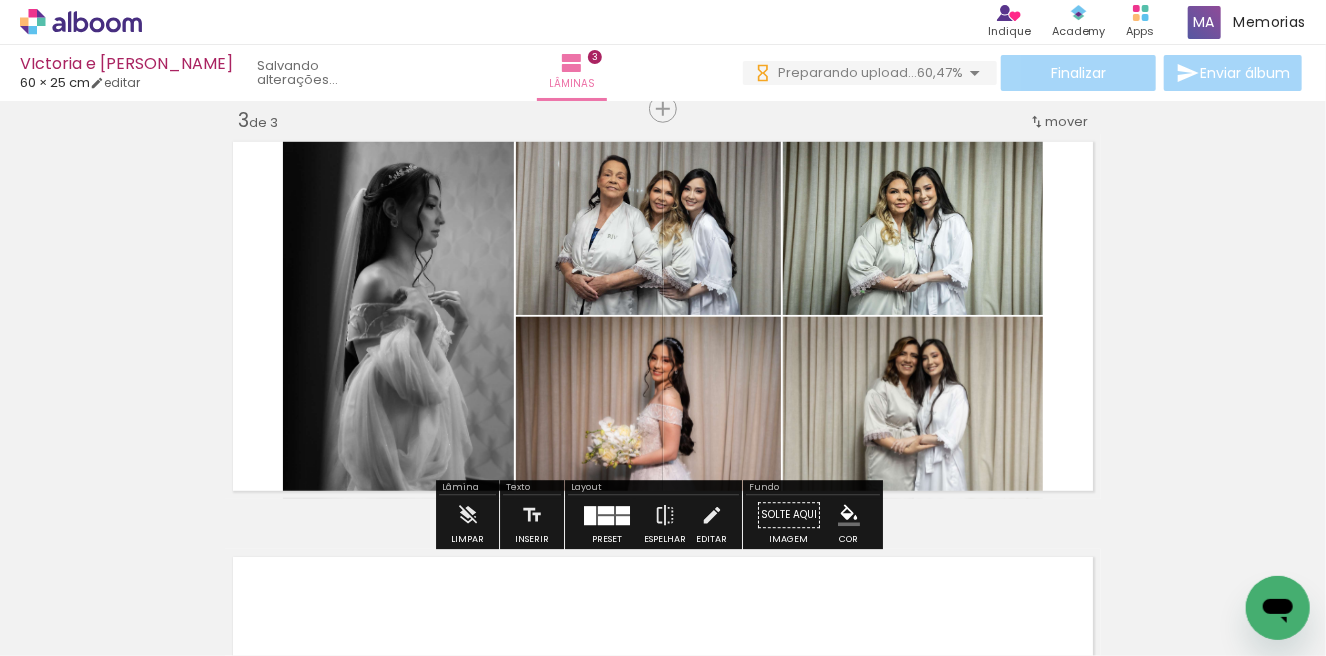 click at bounding box center (623, 510) 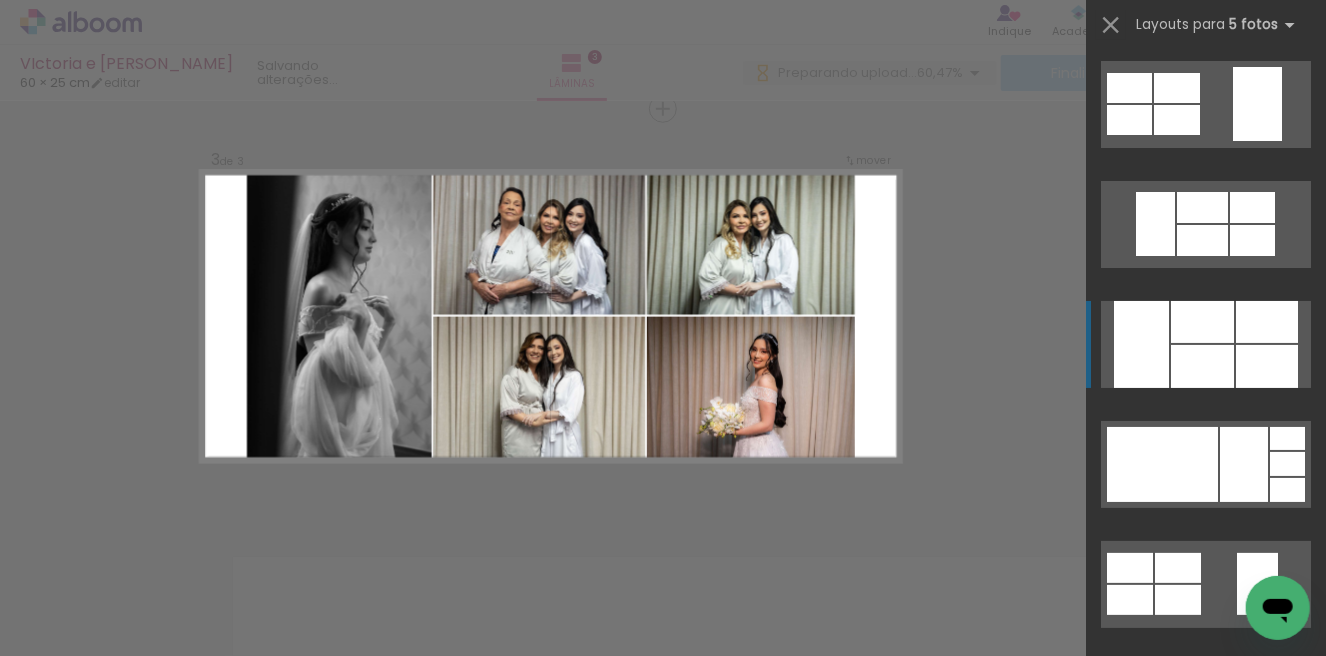 scroll, scrollTop: 240, scrollLeft: 0, axis: vertical 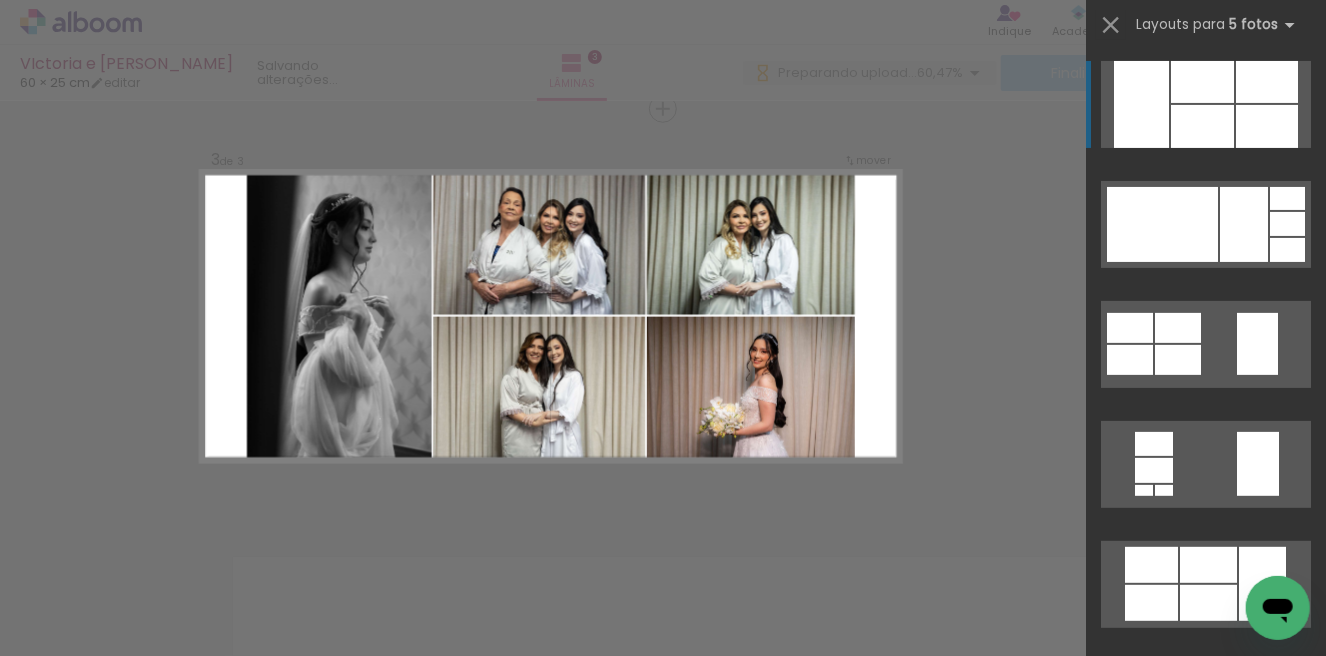 click at bounding box center (1267, 82) 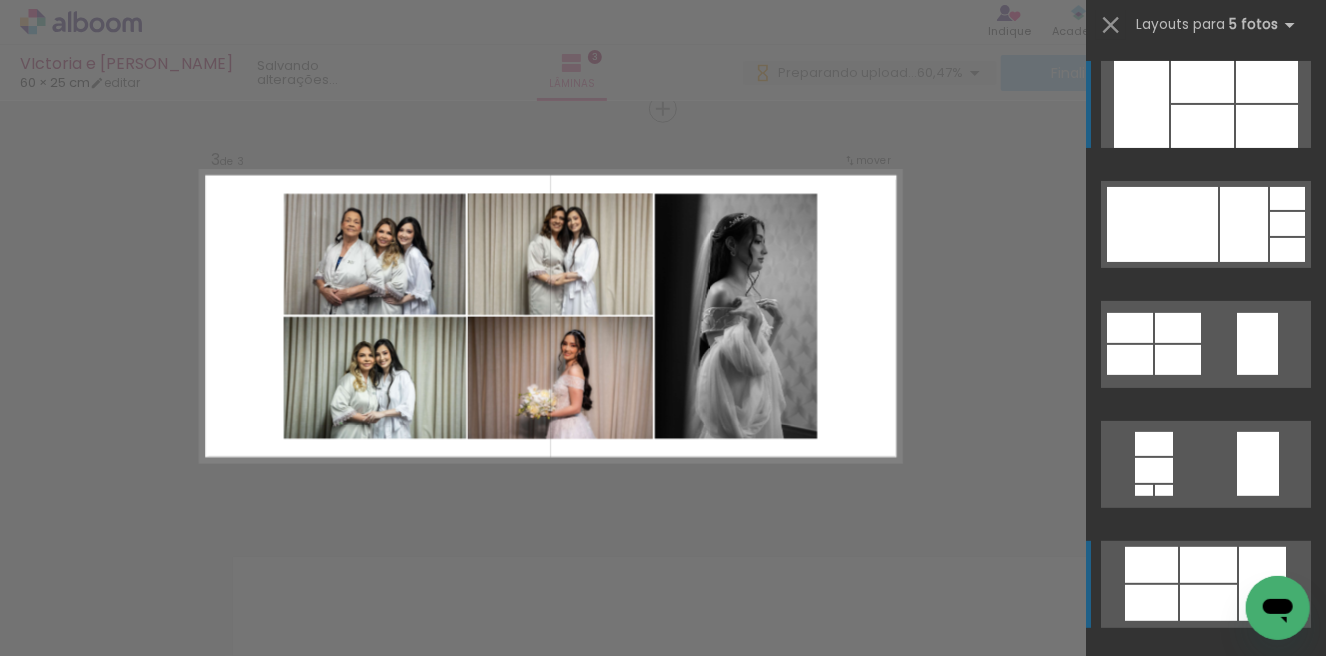click at bounding box center (1257, -136) 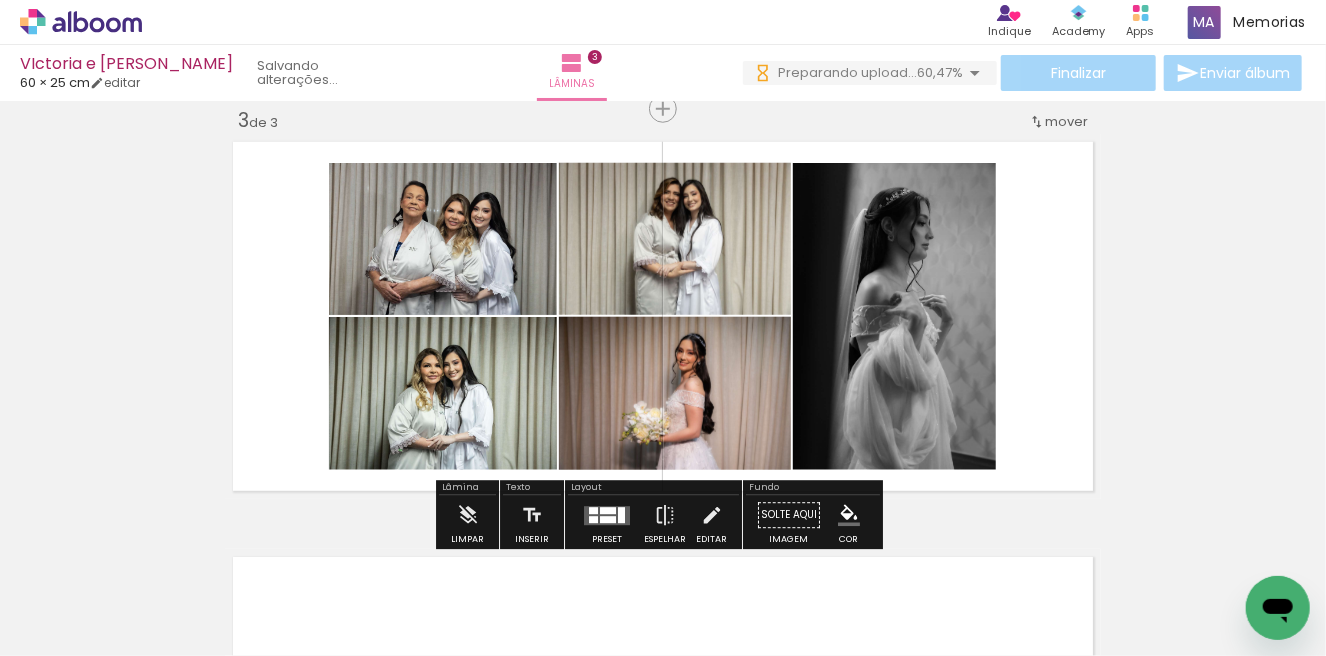 click at bounding box center (608, 510) 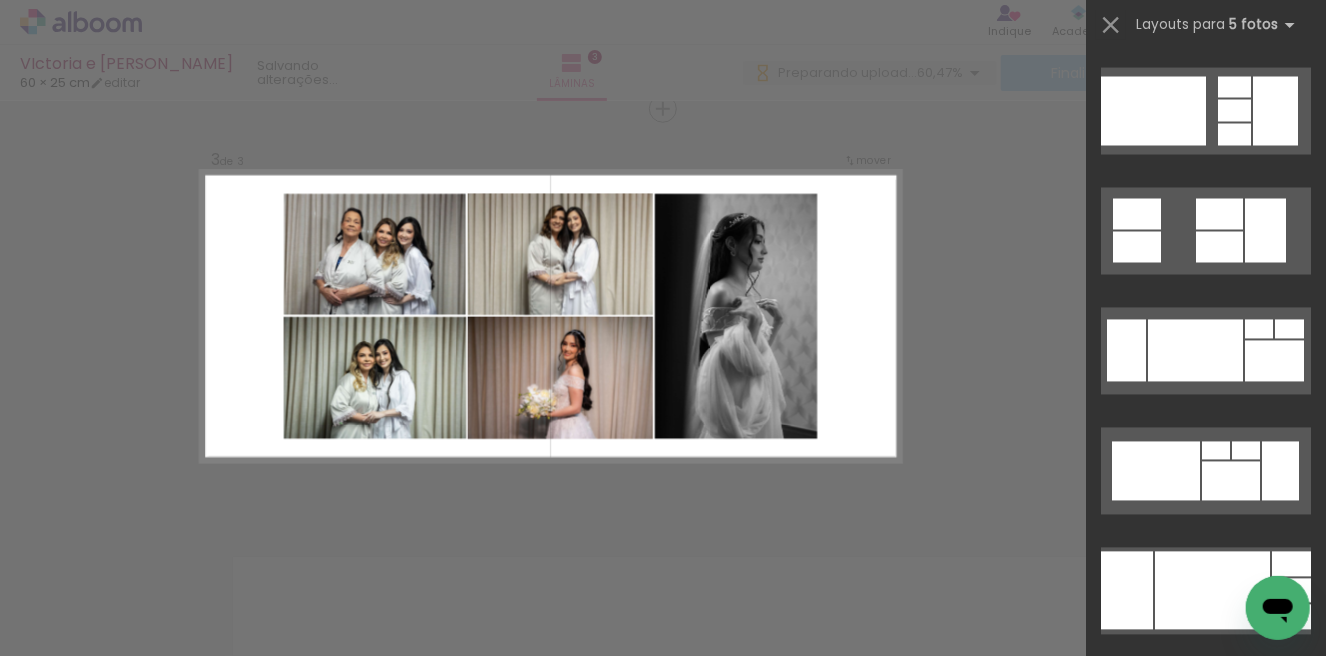 scroll, scrollTop: 2420, scrollLeft: 0, axis: vertical 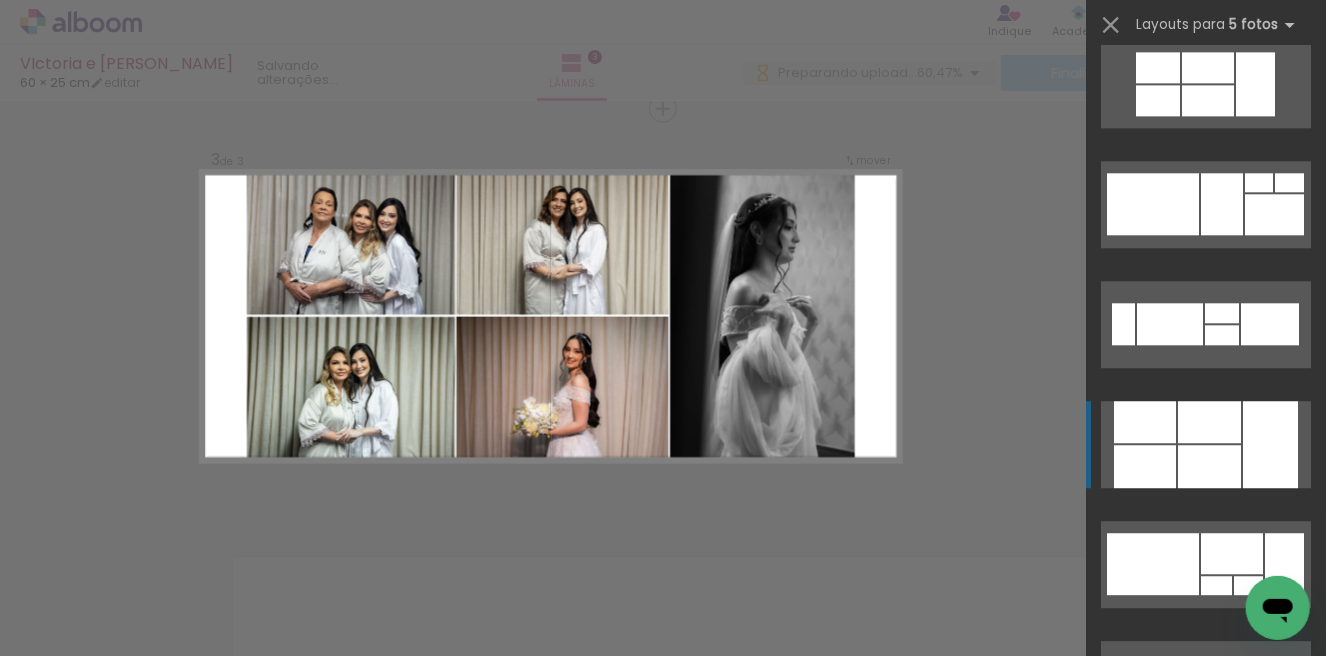 click at bounding box center (1291, -10) 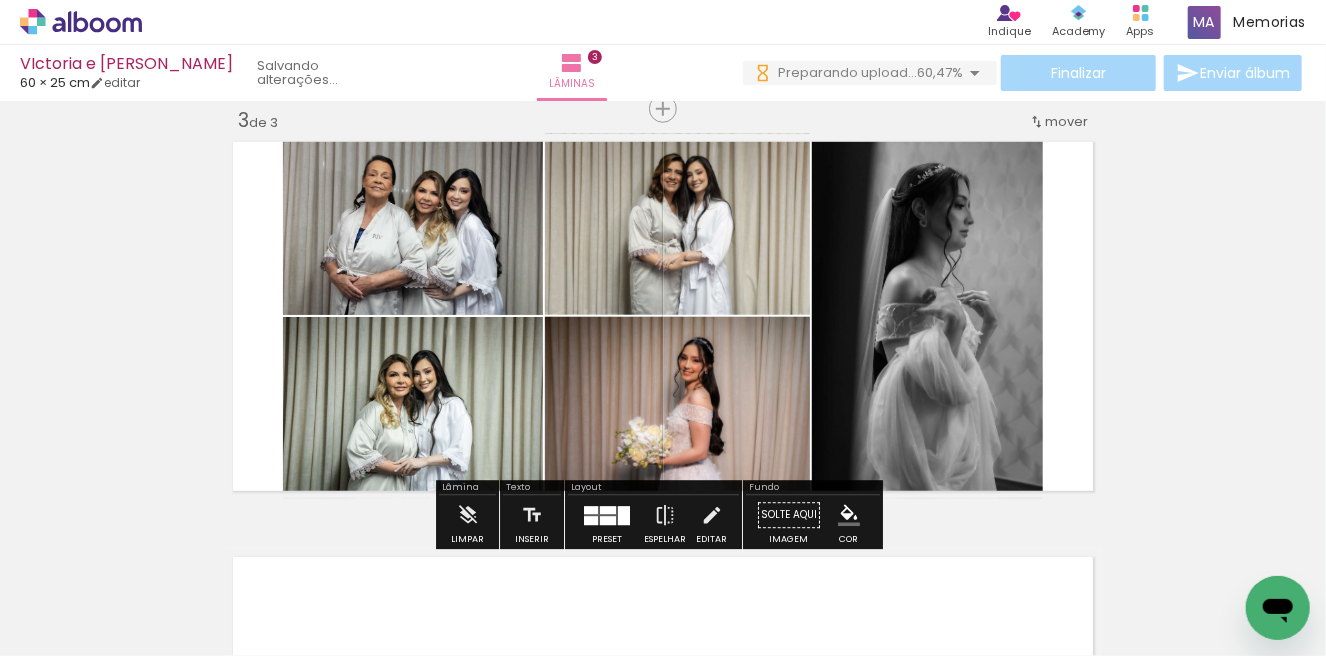 click 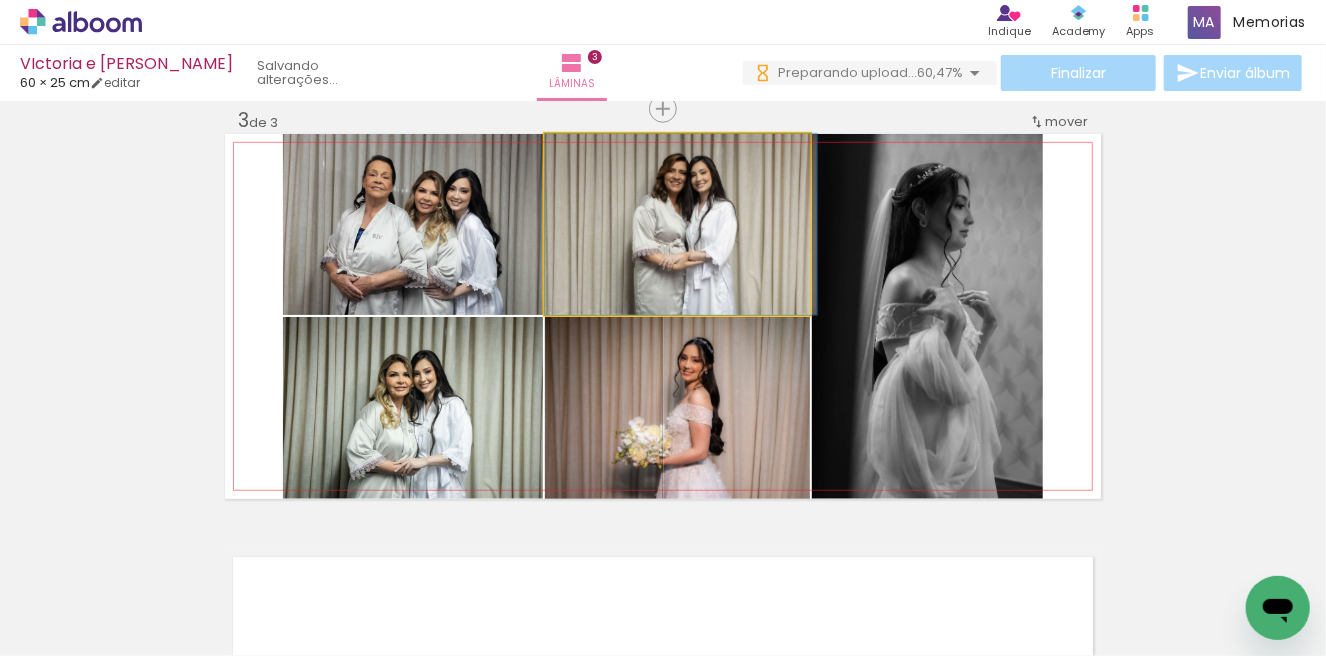 drag, startPoint x: 727, startPoint y: 260, endPoint x: 764, endPoint y: 254, distance: 37.48333 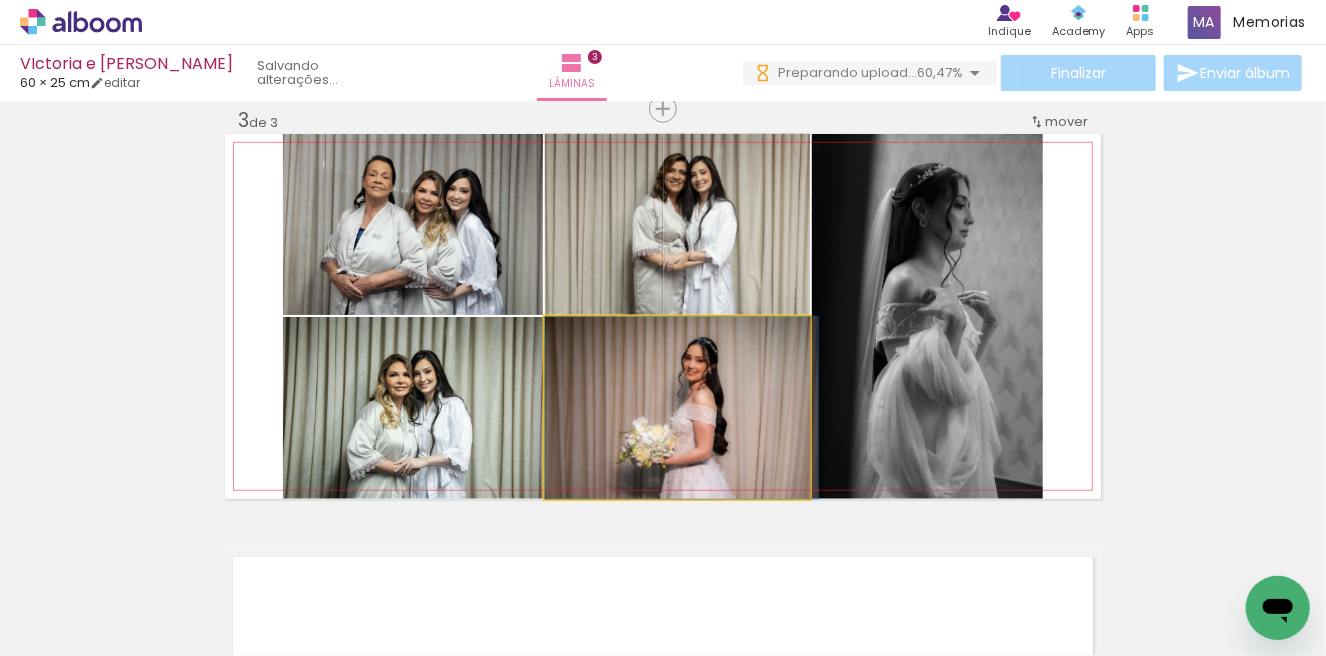 drag, startPoint x: 700, startPoint y: 420, endPoint x: 726, endPoint y: 417, distance: 26.172504 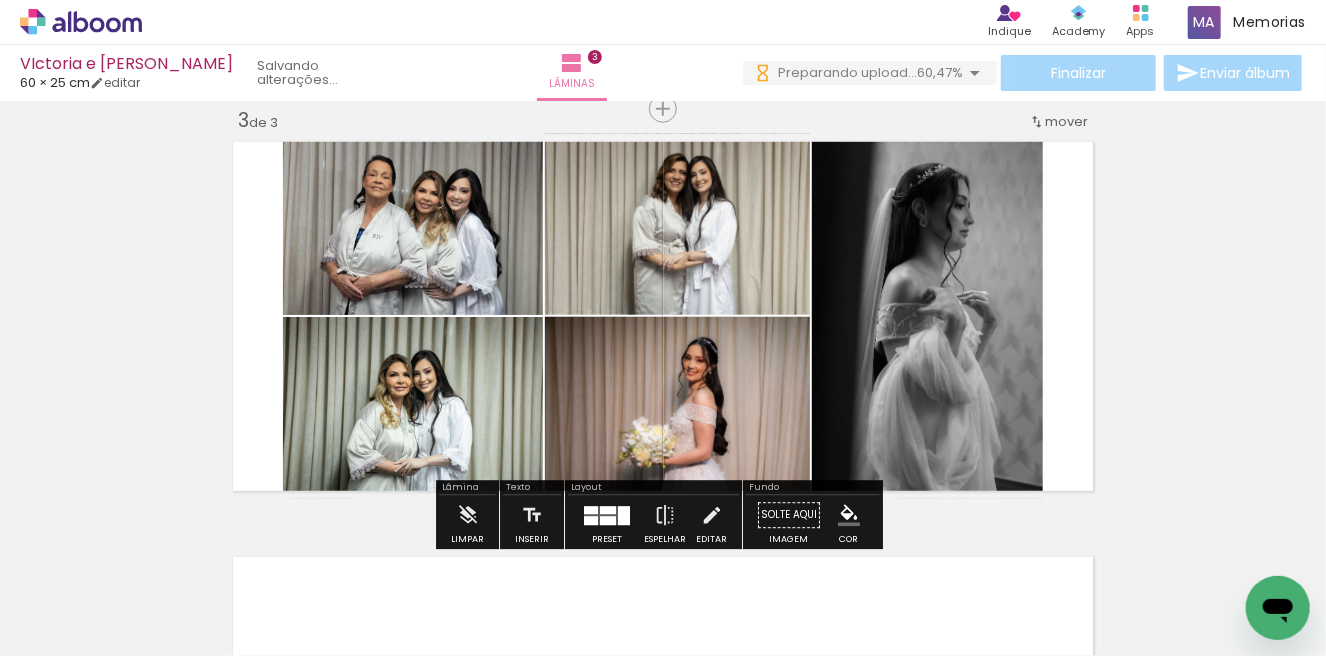 click 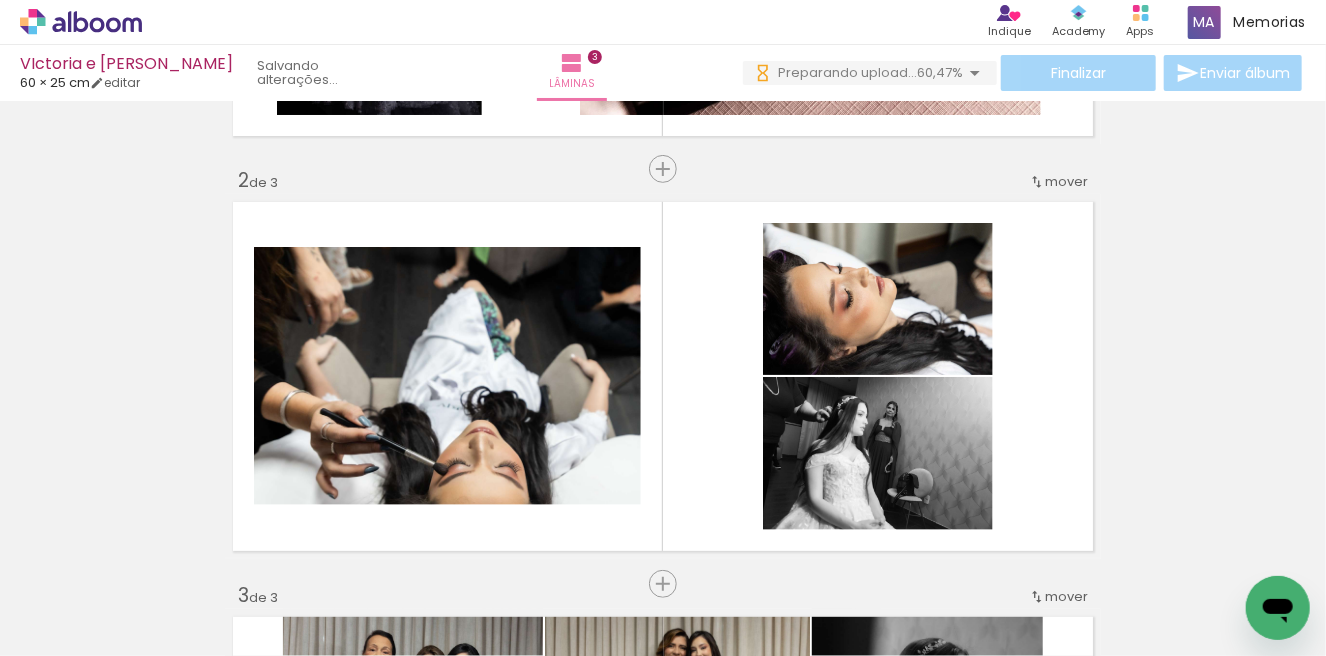 scroll, scrollTop: 430, scrollLeft: 0, axis: vertical 